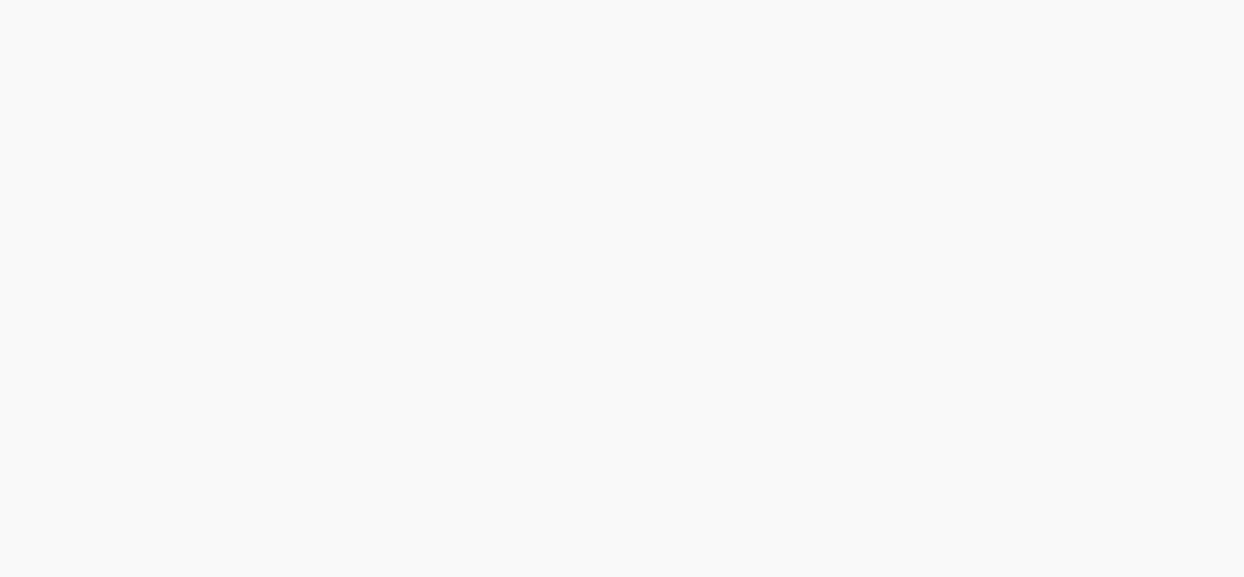 scroll, scrollTop: 0, scrollLeft: 0, axis: both 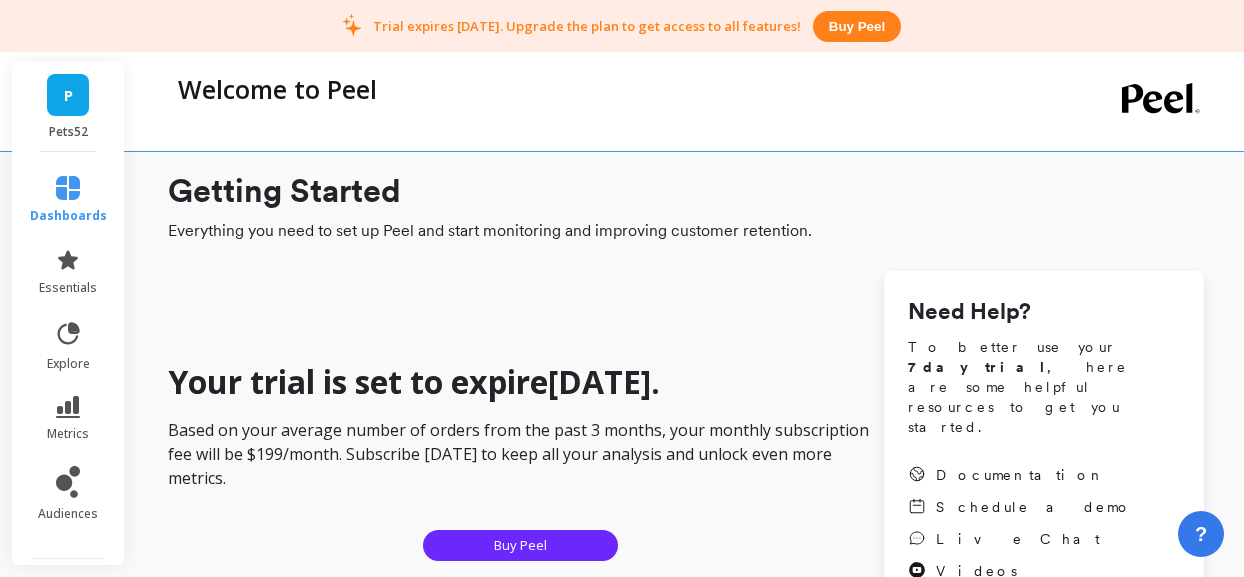 checkbox on "true" 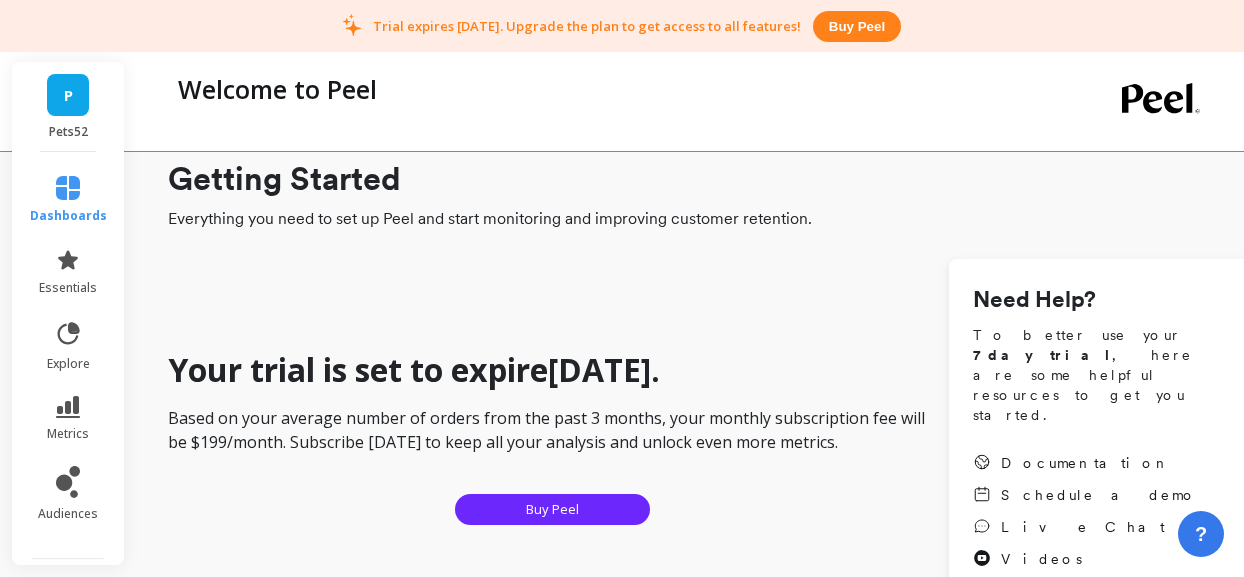 scroll, scrollTop: 0, scrollLeft: 0, axis: both 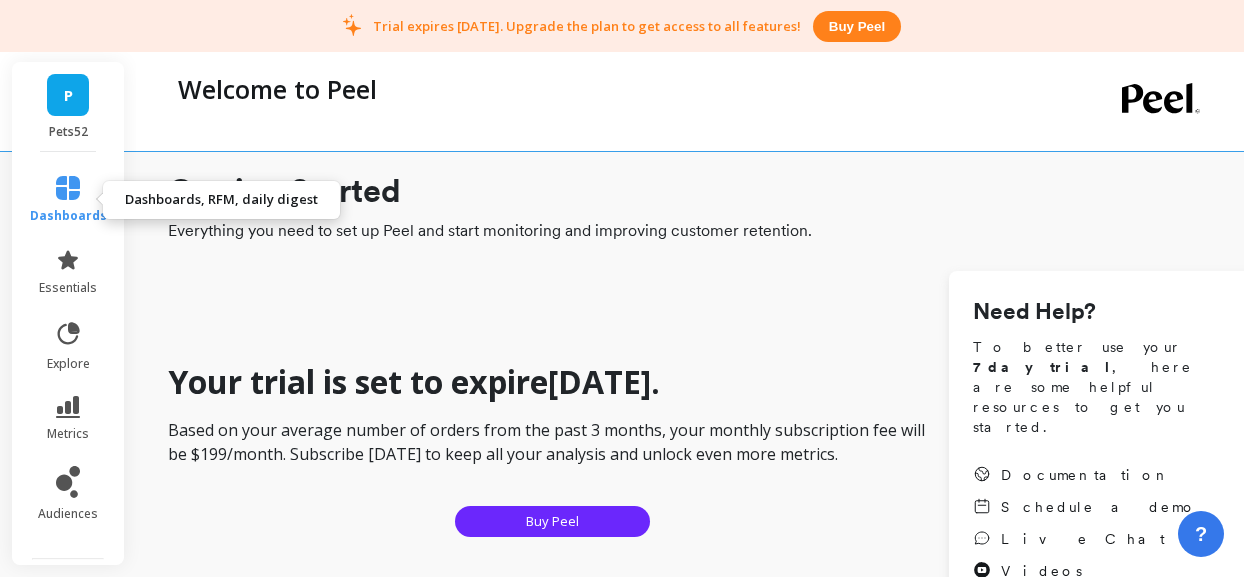 click on "dashboards" at bounding box center (68, 216) 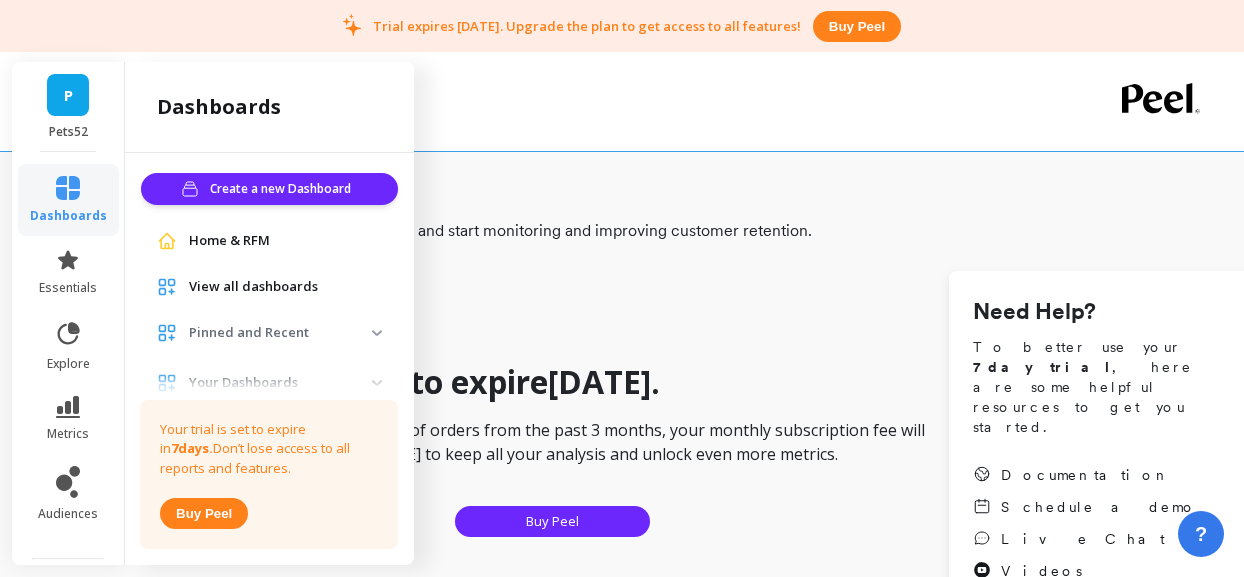 click on "Home & RFM" at bounding box center (229, 241) 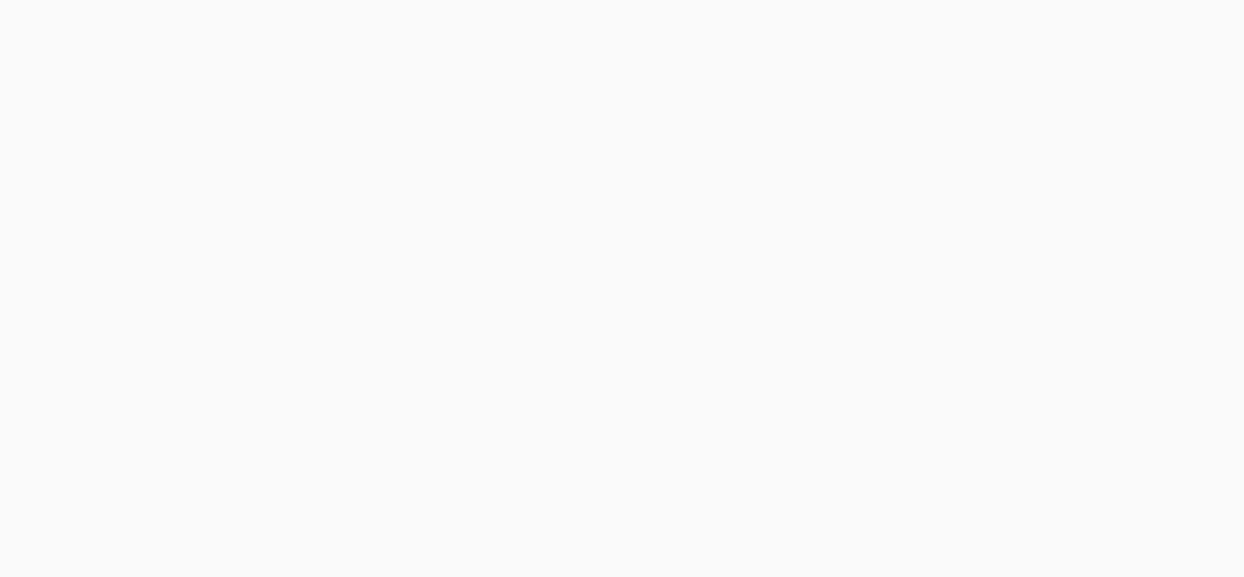 scroll, scrollTop: 0, scrollLeft: 0, axis: both 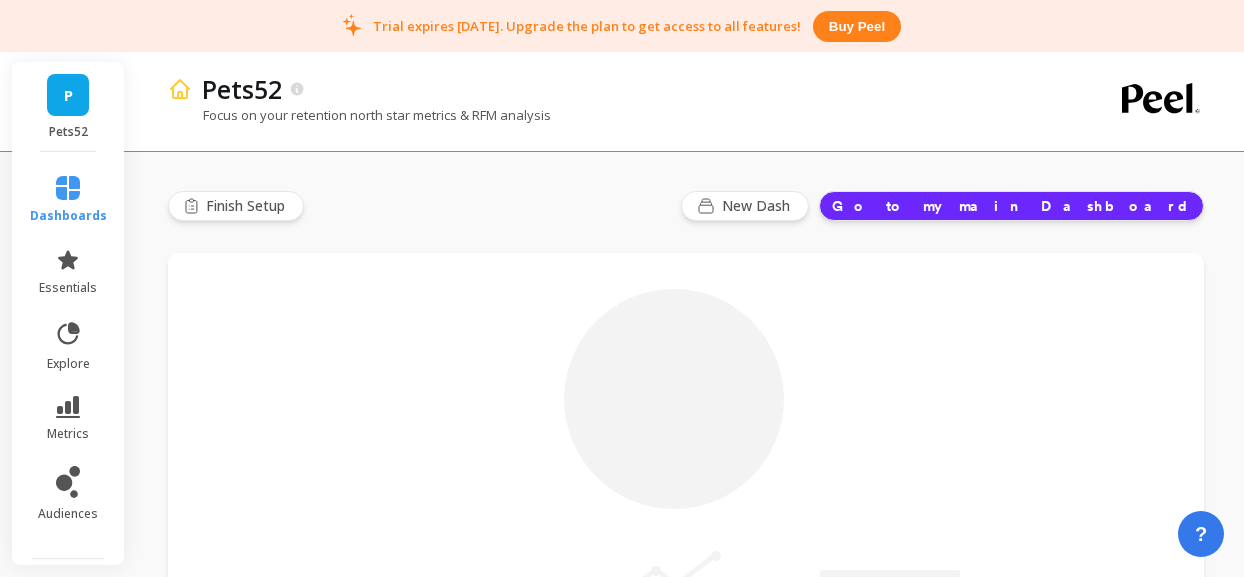 type on "Champions" 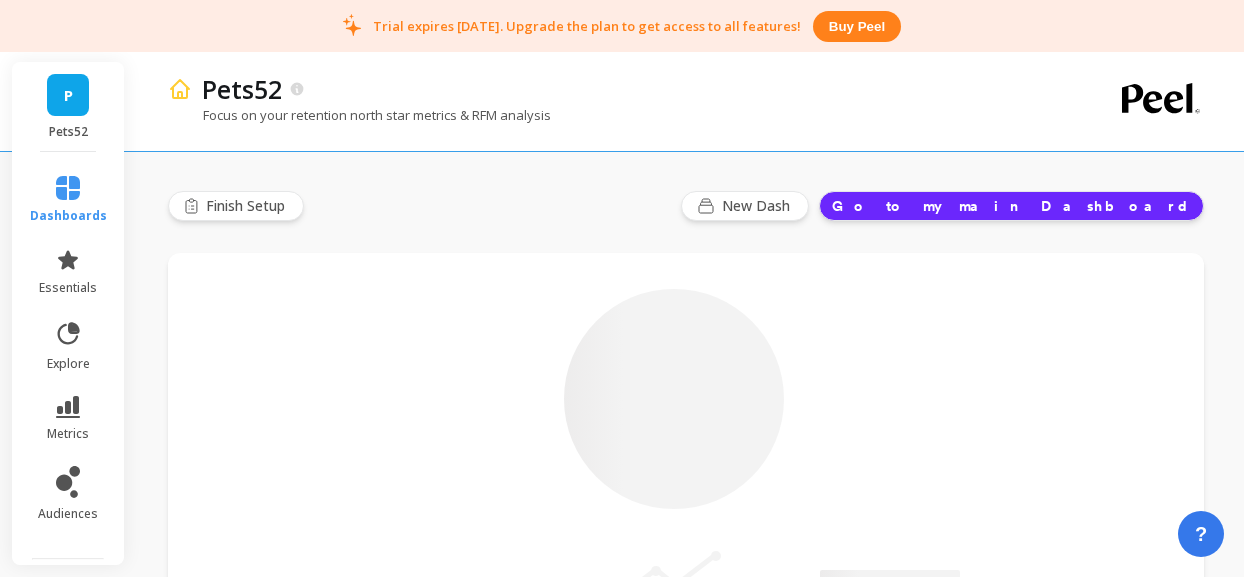 type on "62" 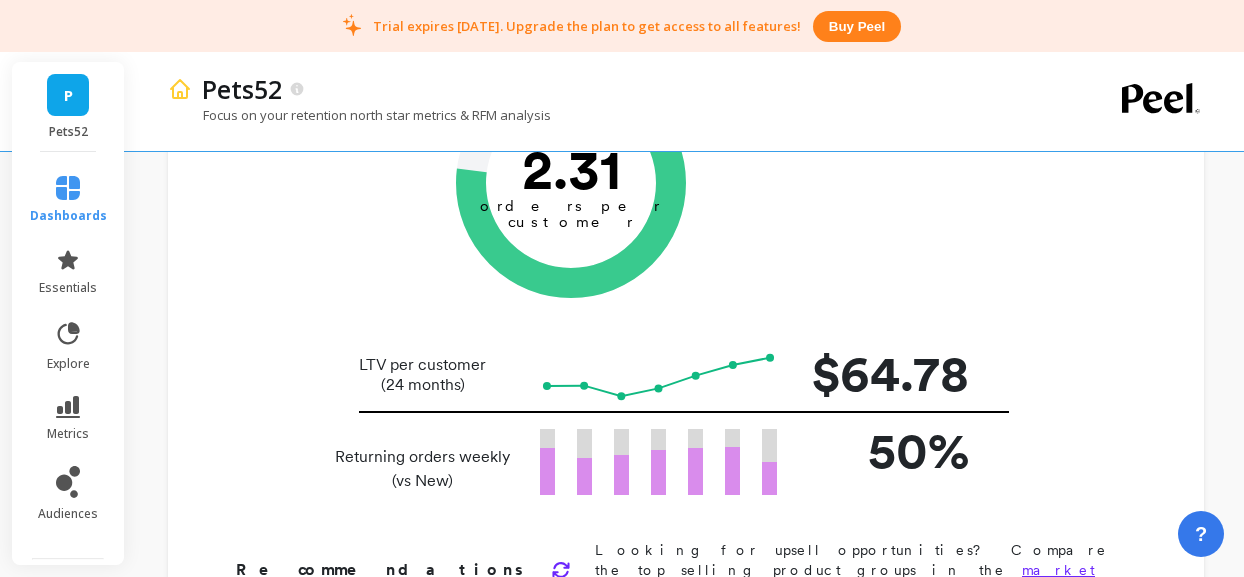 scroll, scrollTop: 214, scrollLeft: 0, axis: vertical 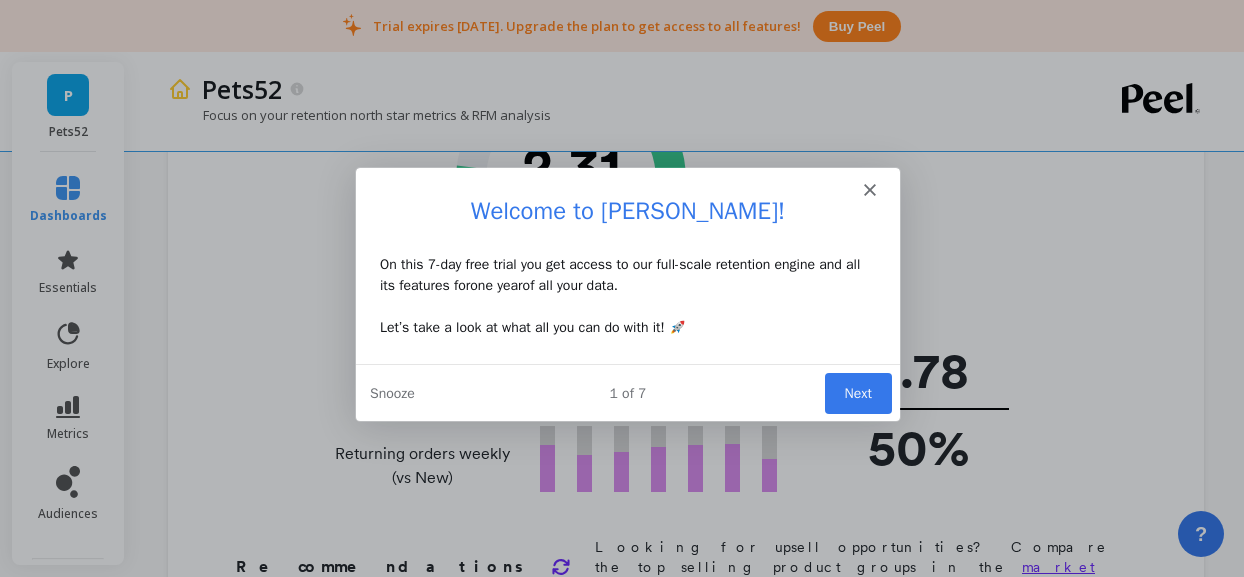 click 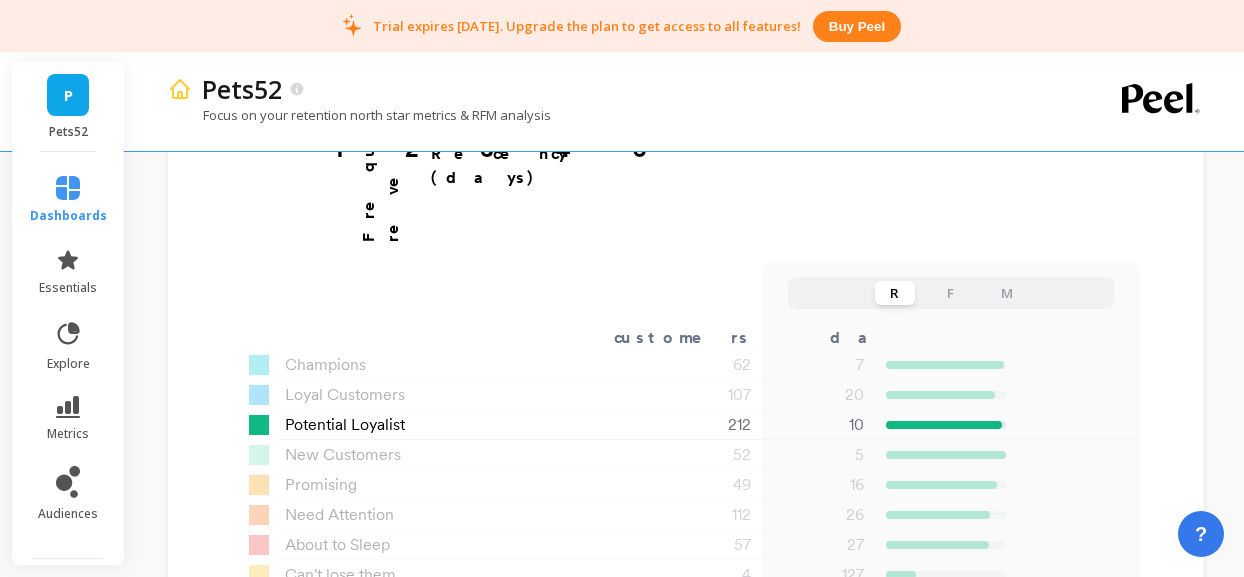 scroll, scrollTop: 1435, scrollLeft: 0, axis: vertical 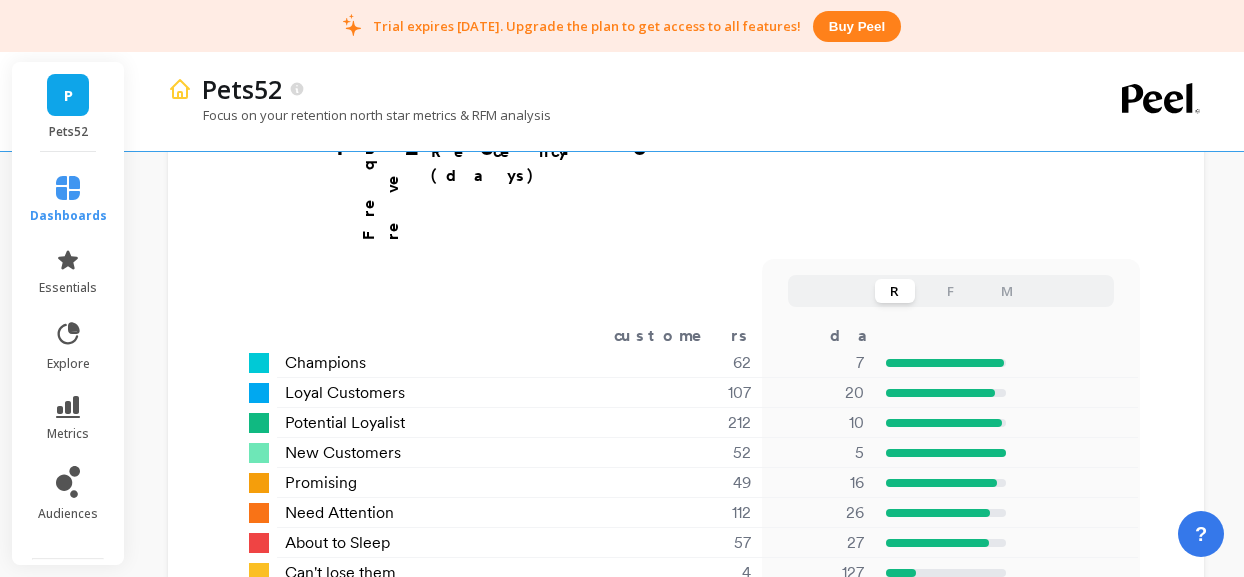 click on "F" at bounding box center [951, 291] 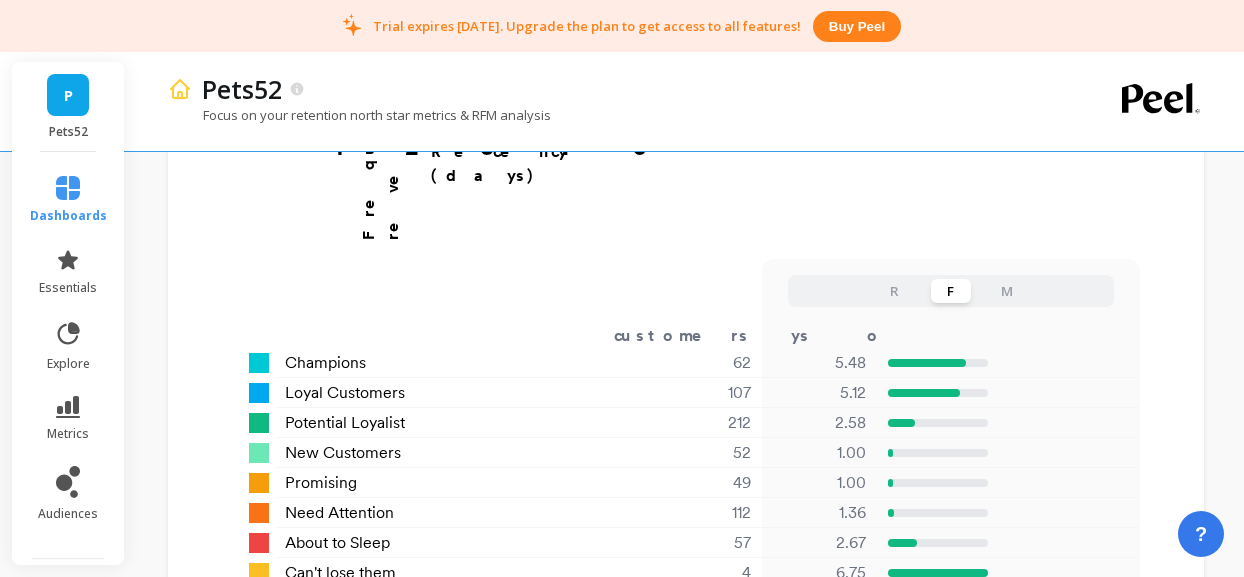 click on "M" at bounding box center (1007, 291) 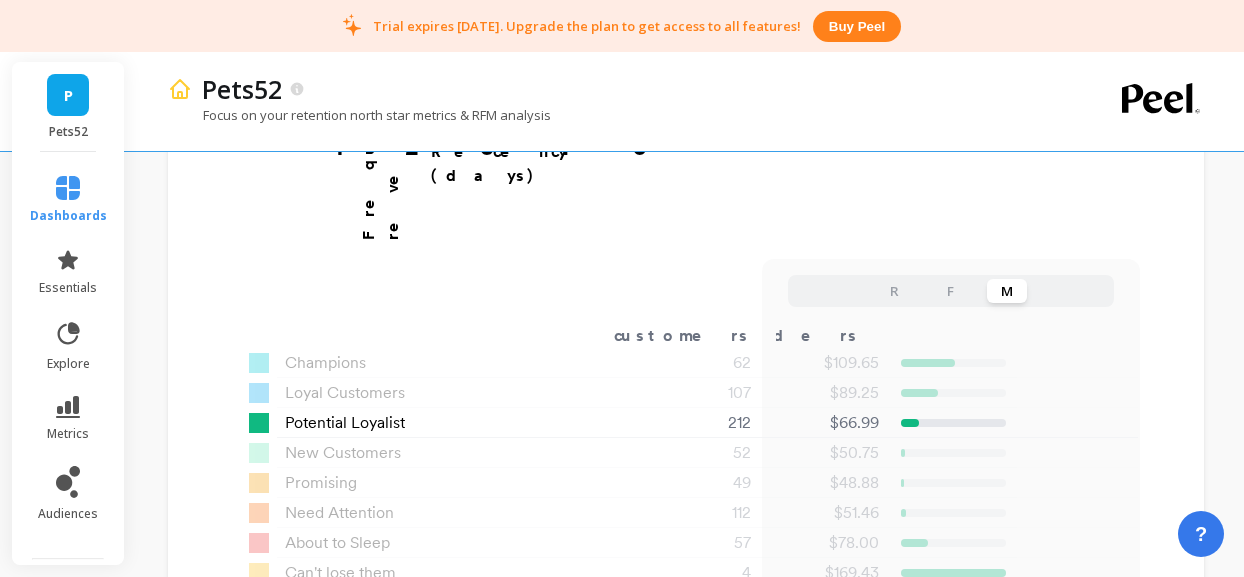 click on "Potential Loyalist" at bounding box center (345, 423) 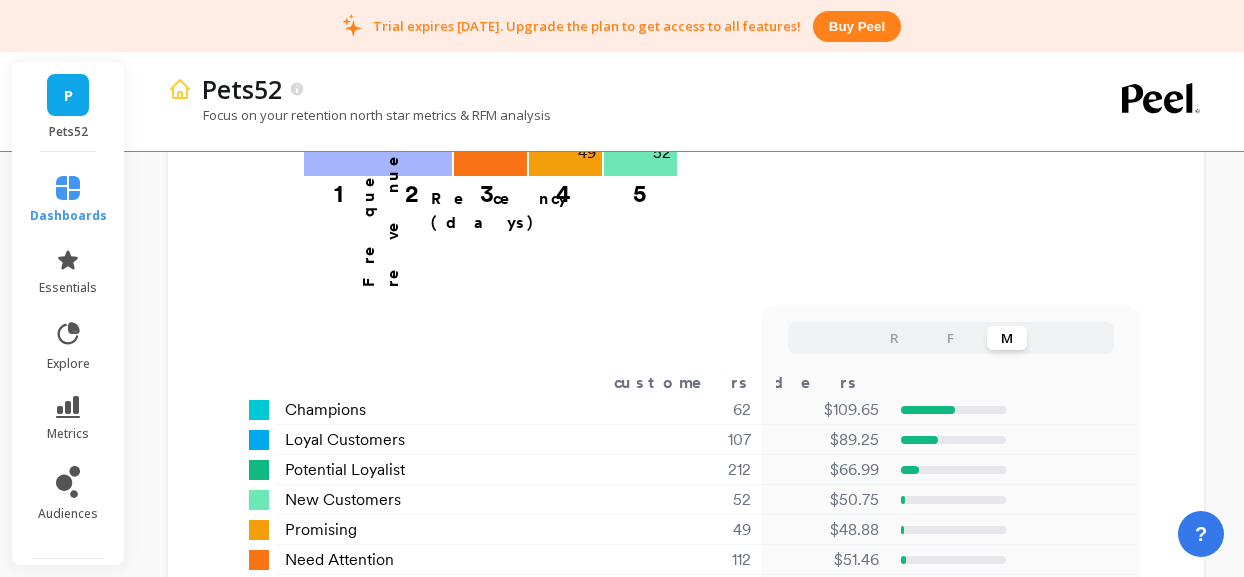 scroll, scrollTop: 1384, scrollLeft: 0, axis: vertical 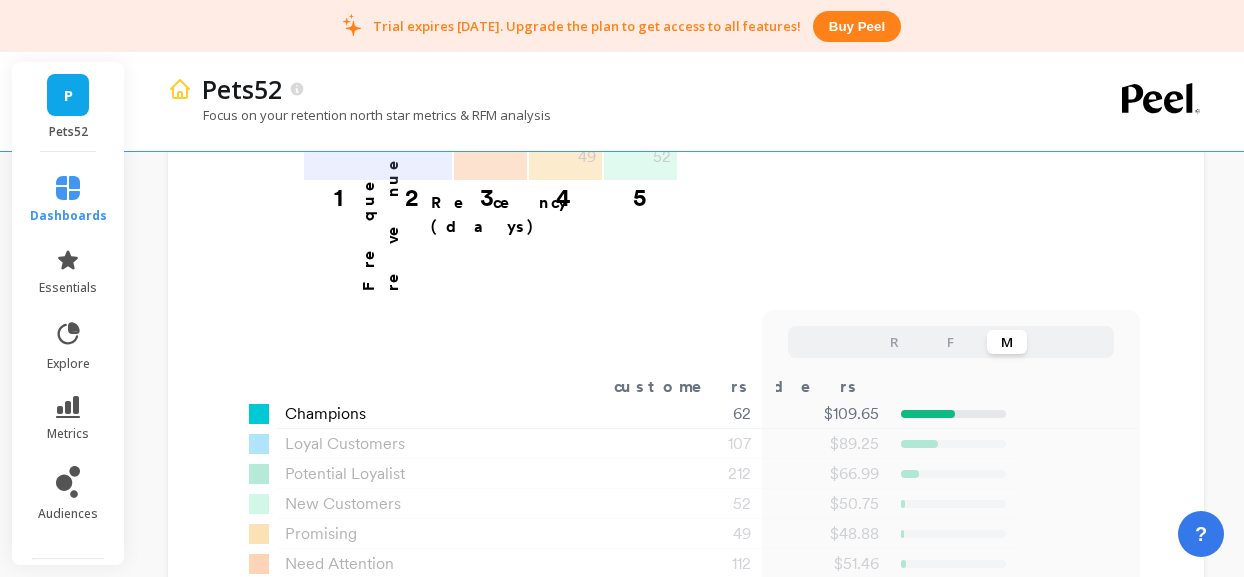 click on "62" at bounding box center (679, 414) 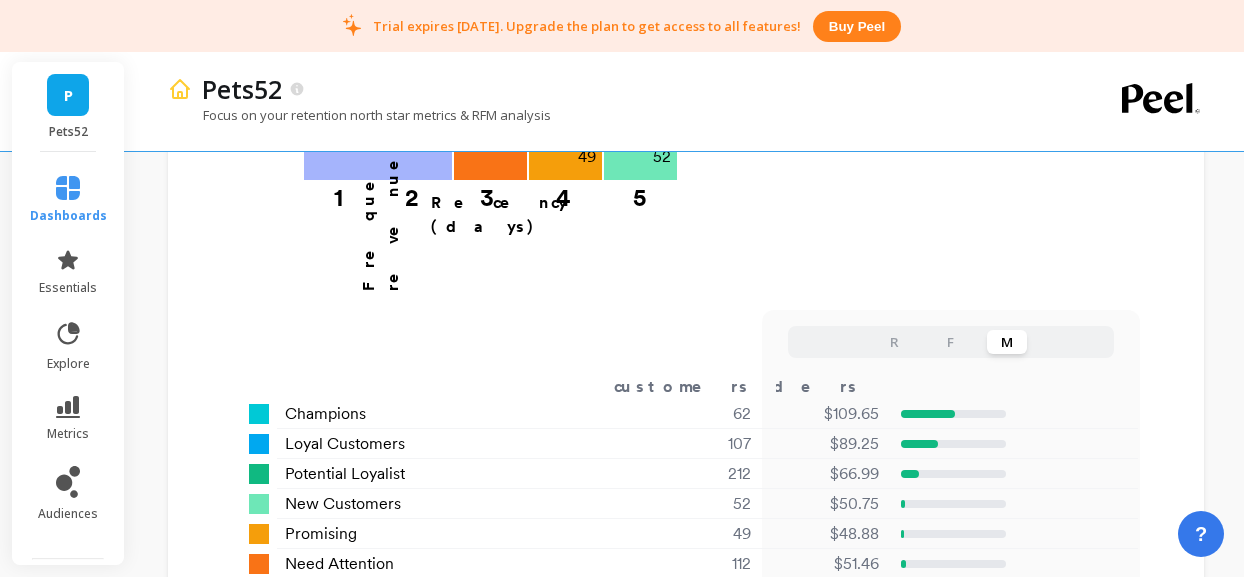 click on "F" at bounding box center (951, 342) 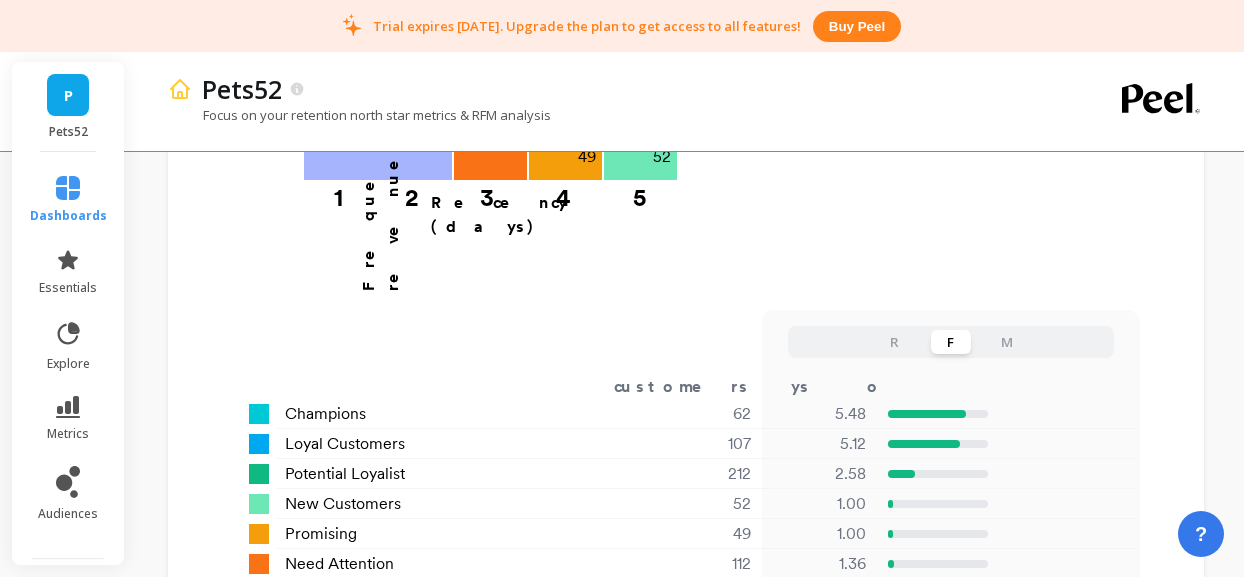 click on "R" at bounding box center [895, 342] 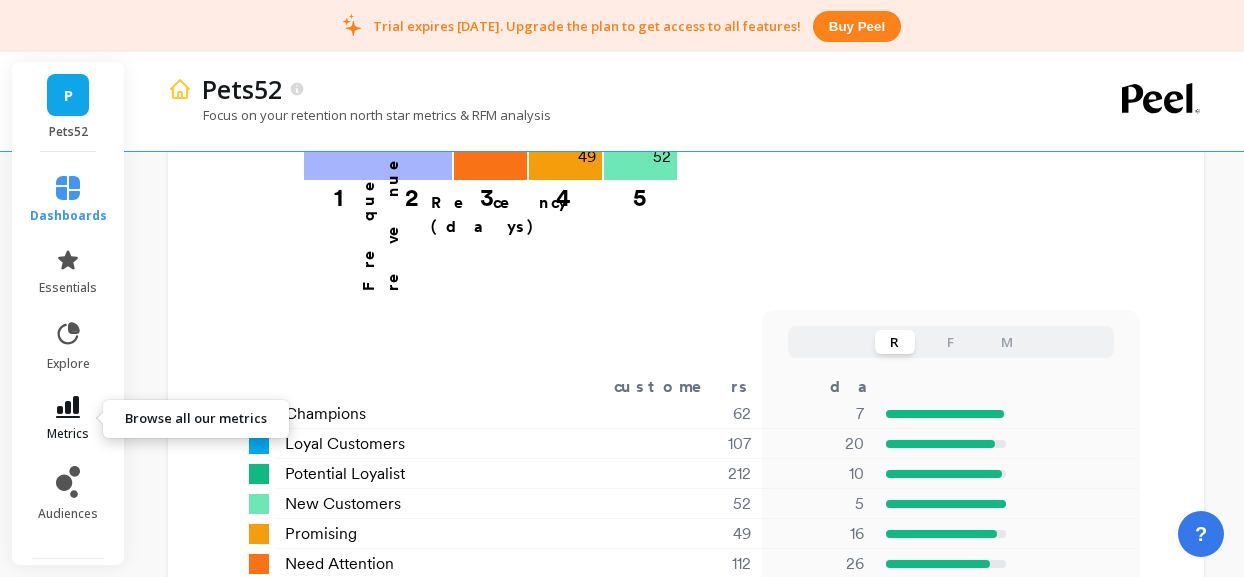 click 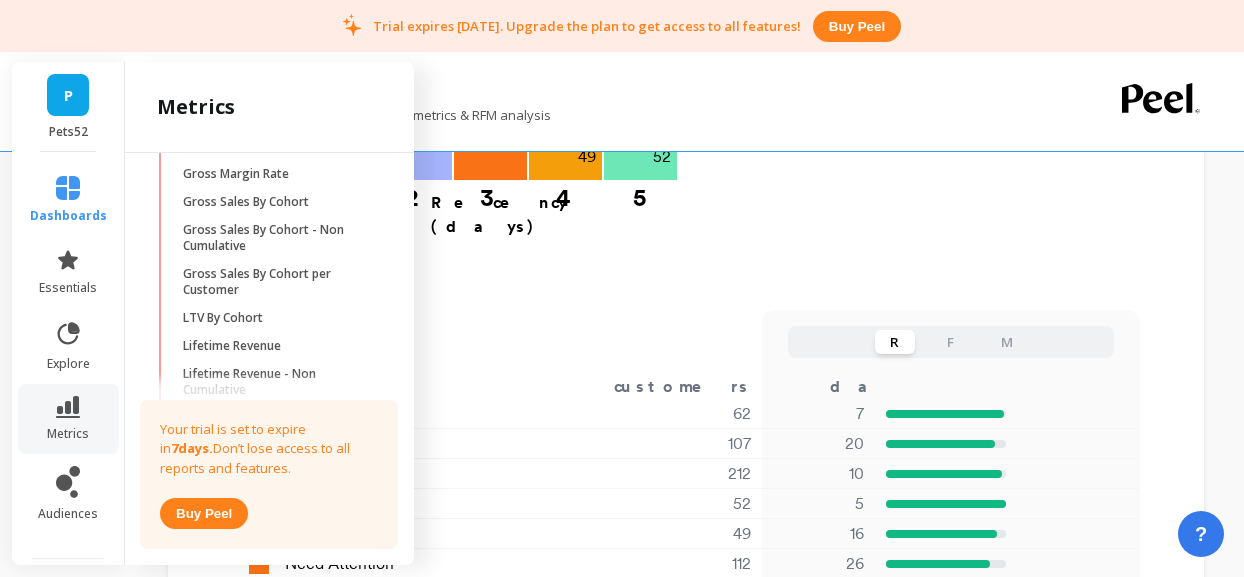 scroll, scrollTop: 435, scrollLeft: 0, axis: vertical 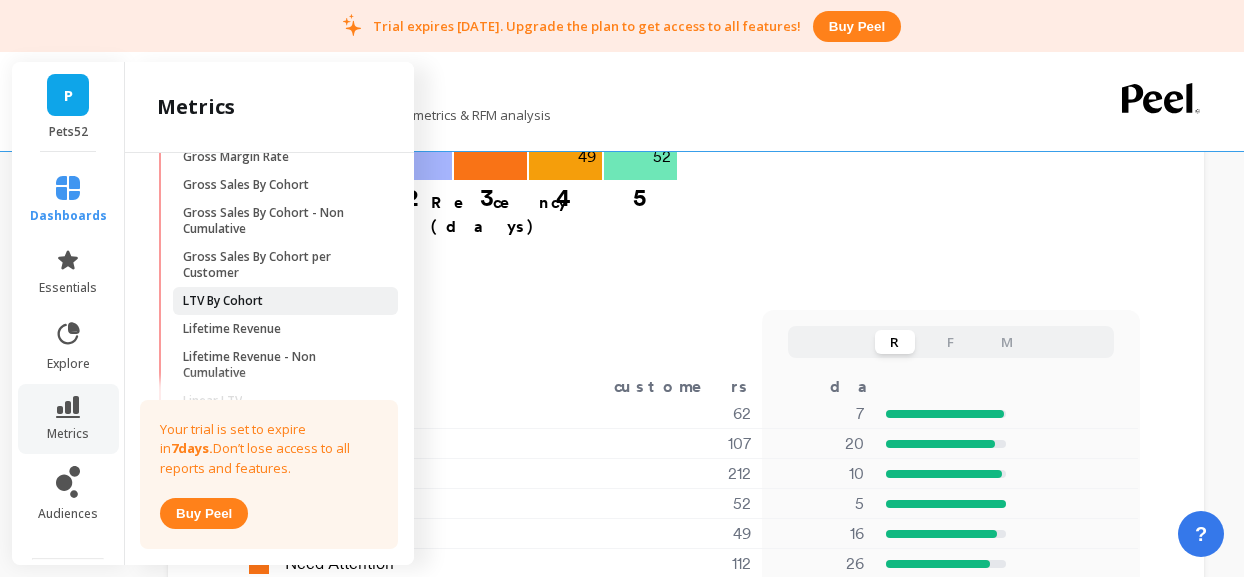 click on "LTV By Cohort" at bounding box center (223, 301) 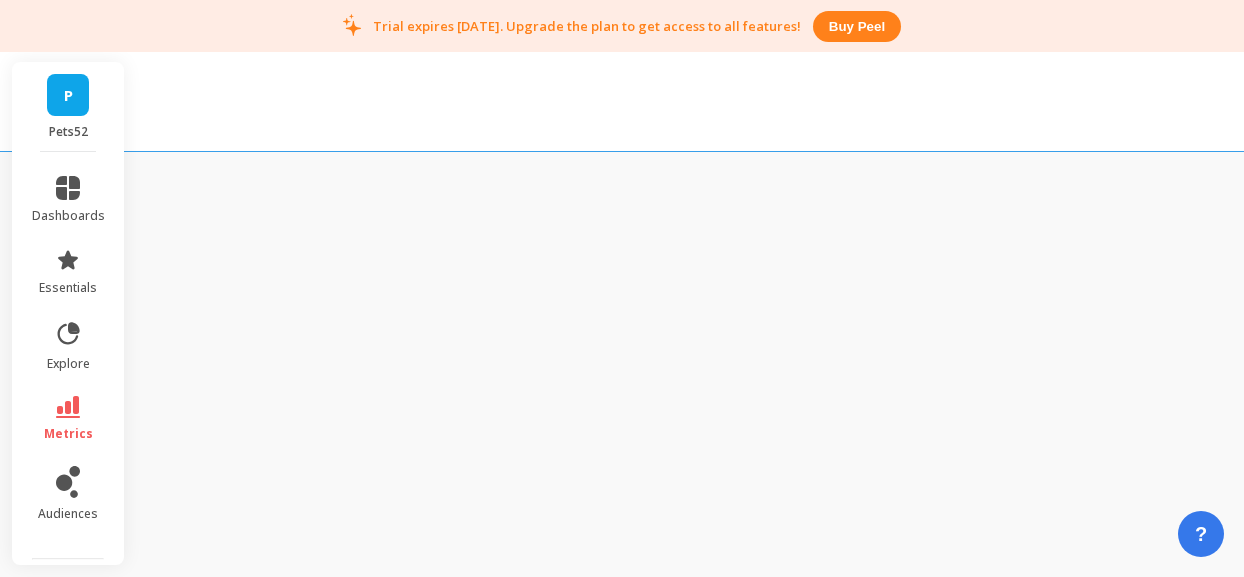 scroll, scrollTop: 0, scrollLeft: 0, axis: both 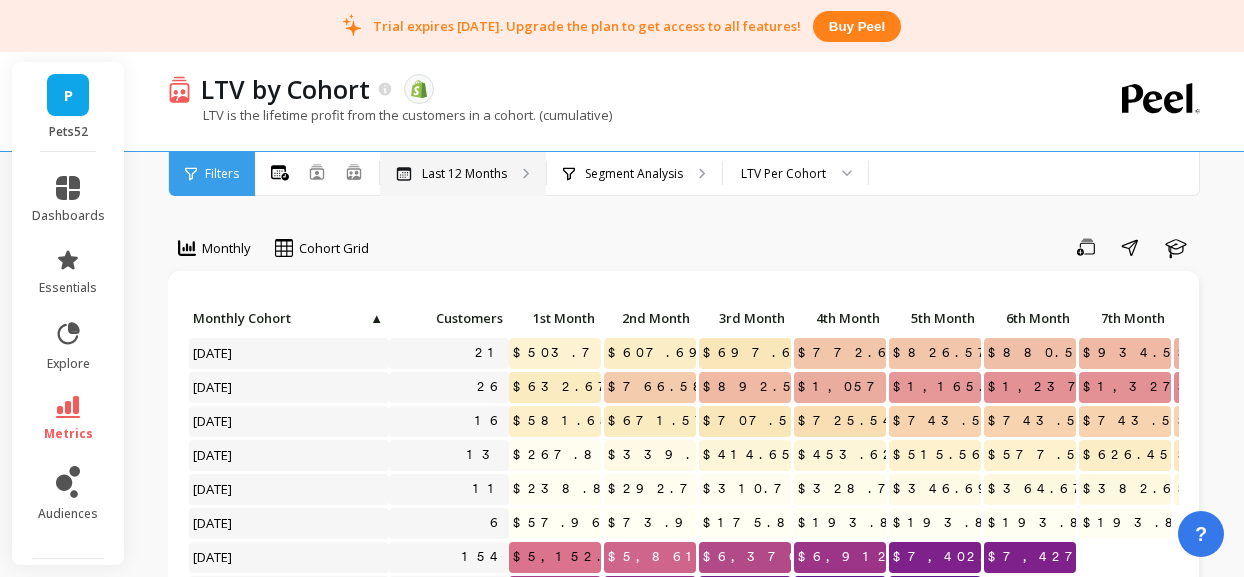 click on "Last 12 Months" at bounding box center [464, 174] 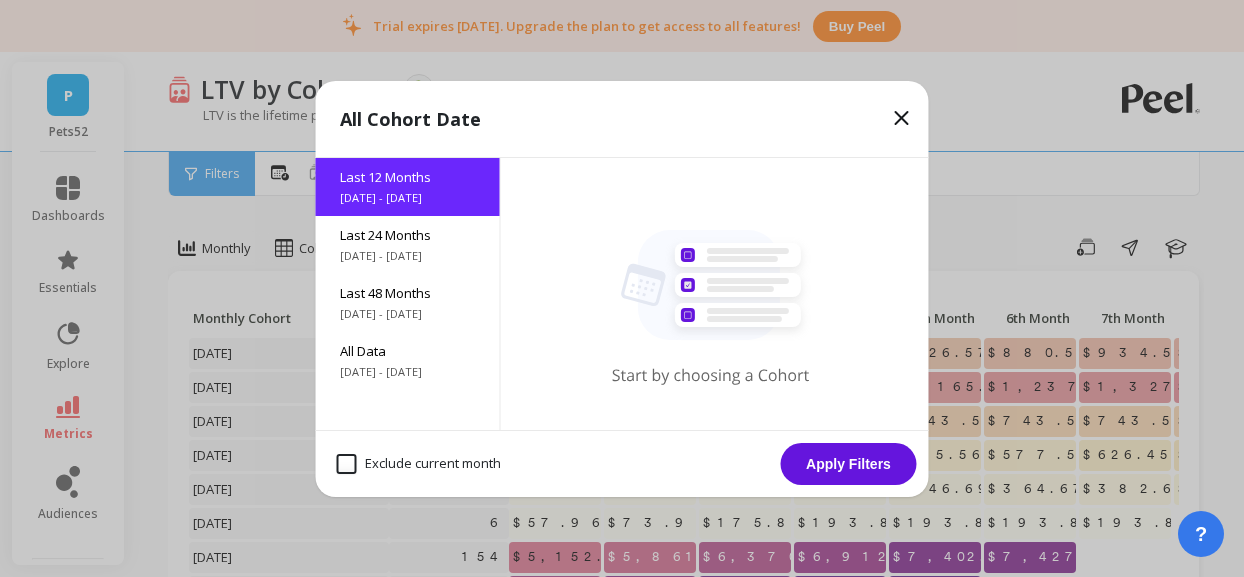 click on "Apply Filters" at bounding box center (849, 464) 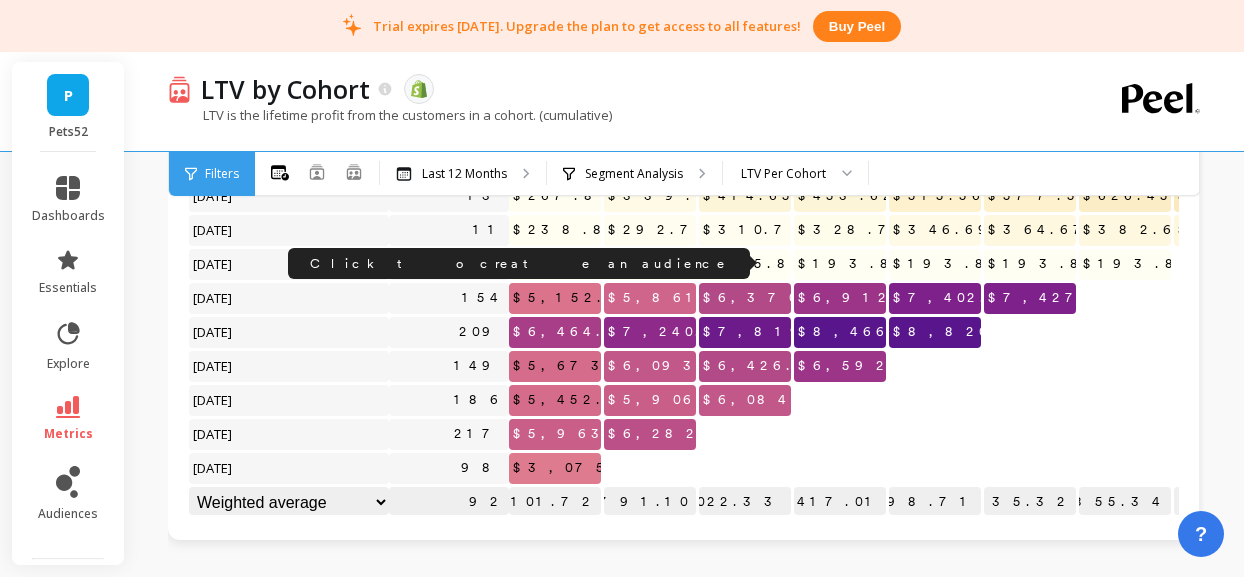 scroll, scrollTop: 286, scrollLeft: 0, axis: vertical 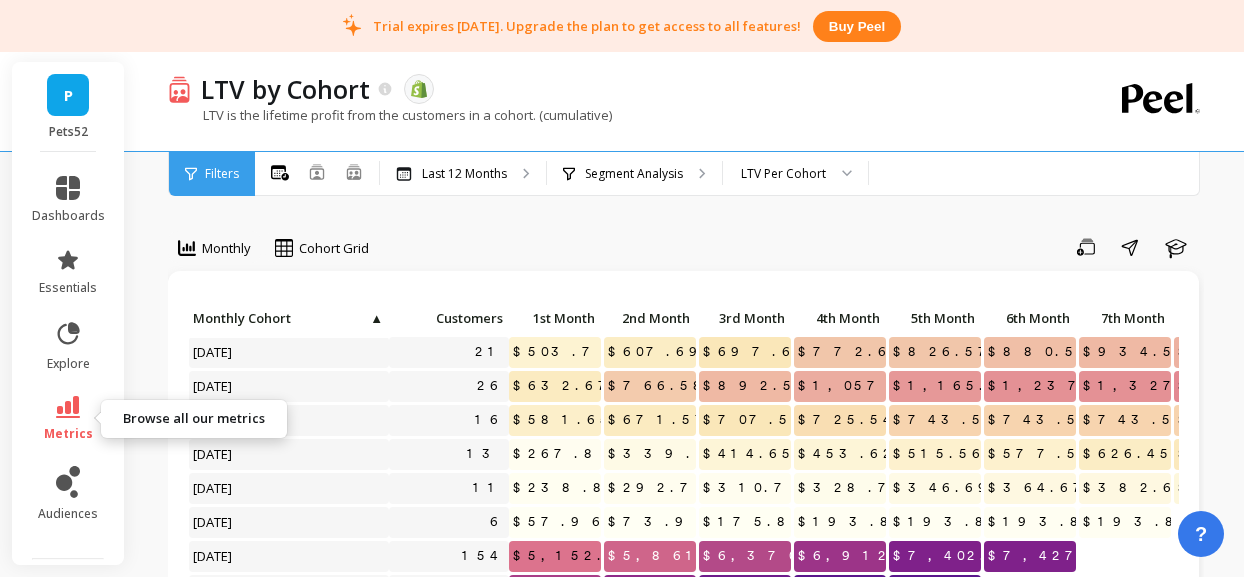 click 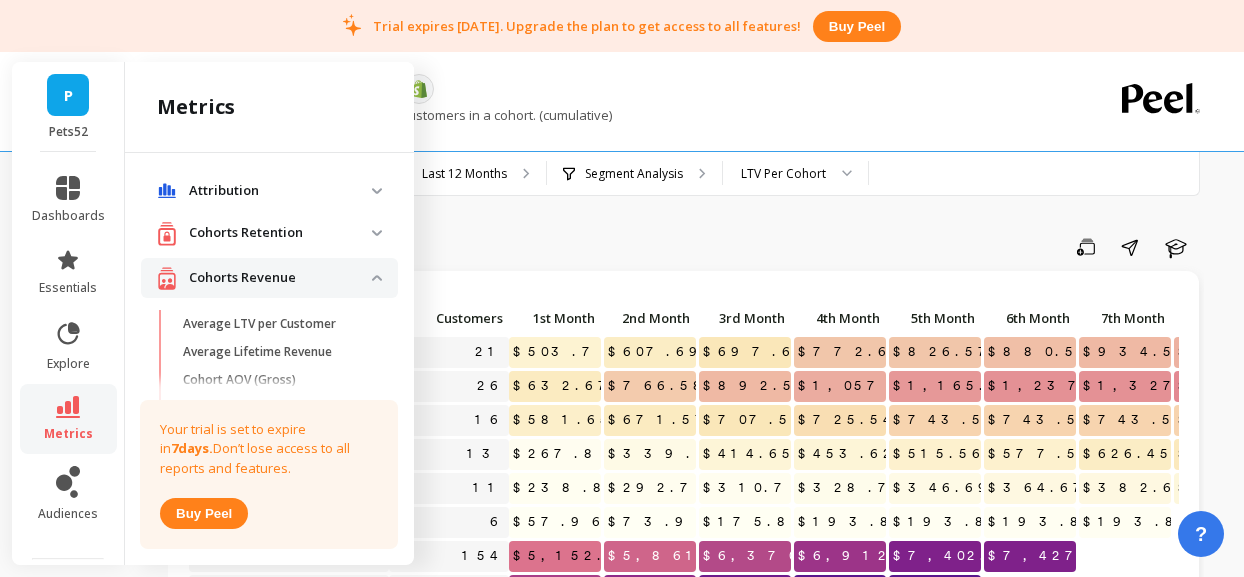 scroll, scrollTop: 435, scrollLeft: 0, axis: vertical 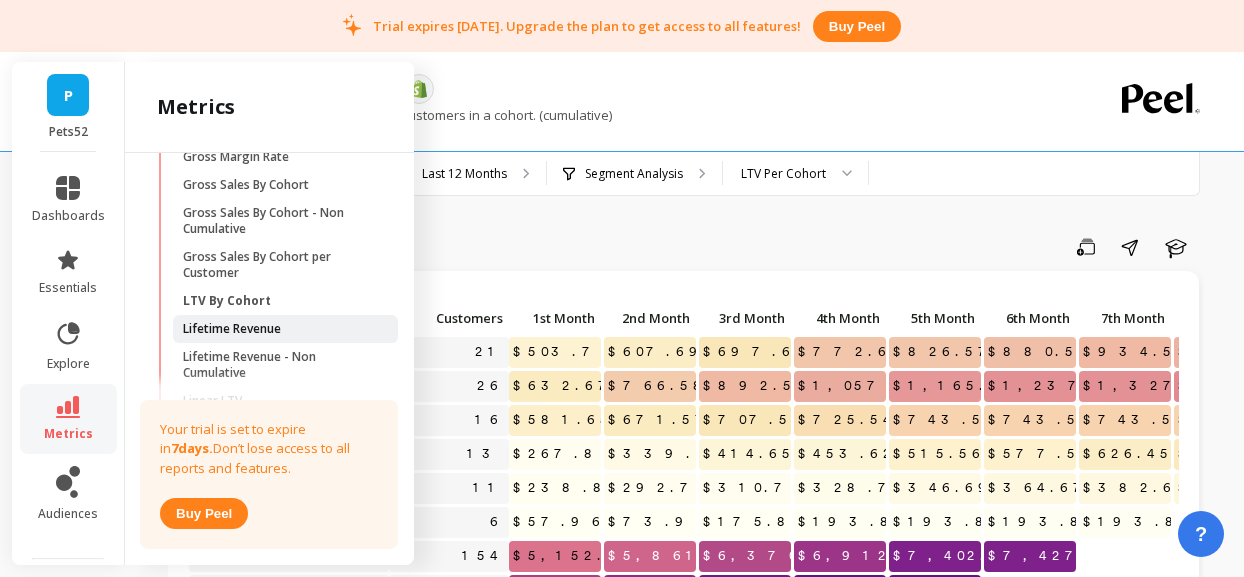 click on "Lifetime Revenue" at bounding box center (232, 329) 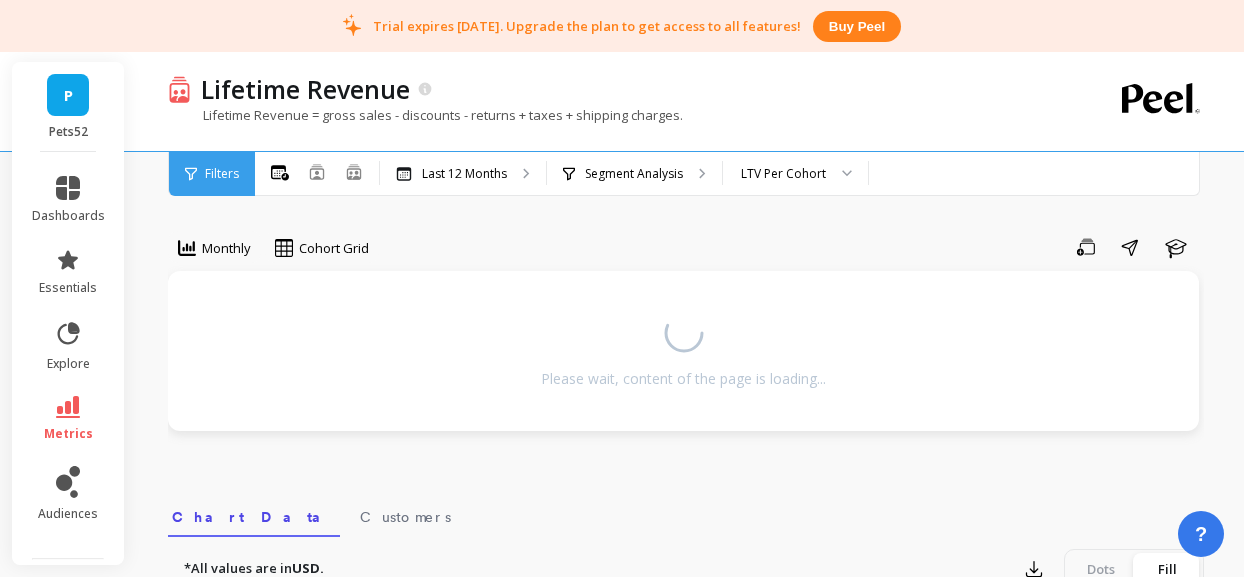 scroll, scrollTop: 0, scrollLeft: 0, axis: both 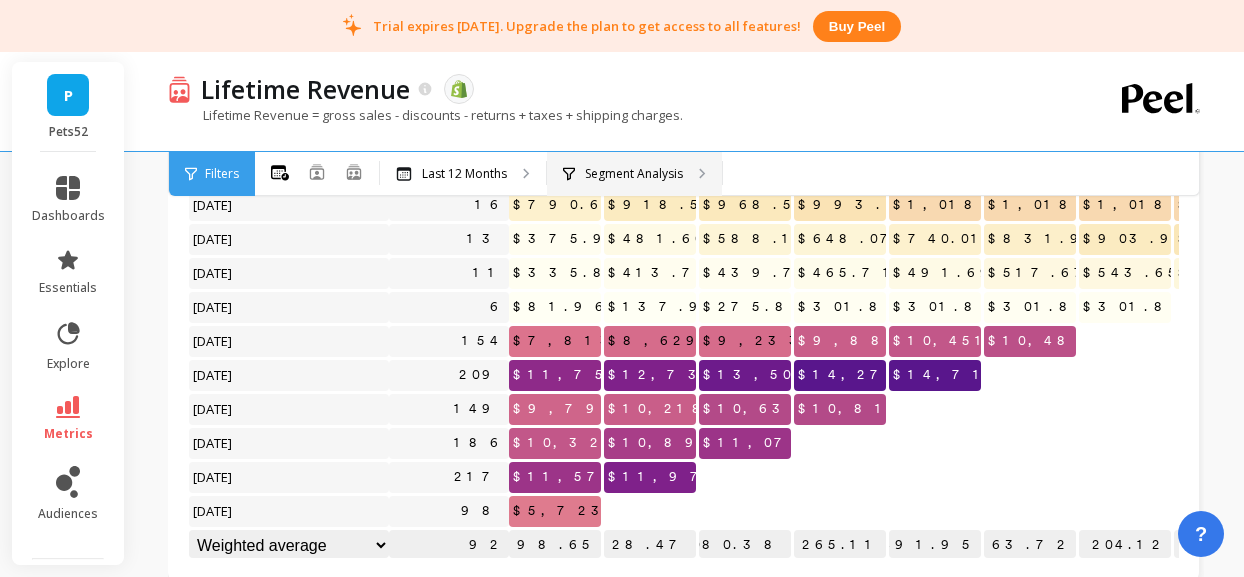 click on "Segment Analysis" at bounding box center (634, 174) 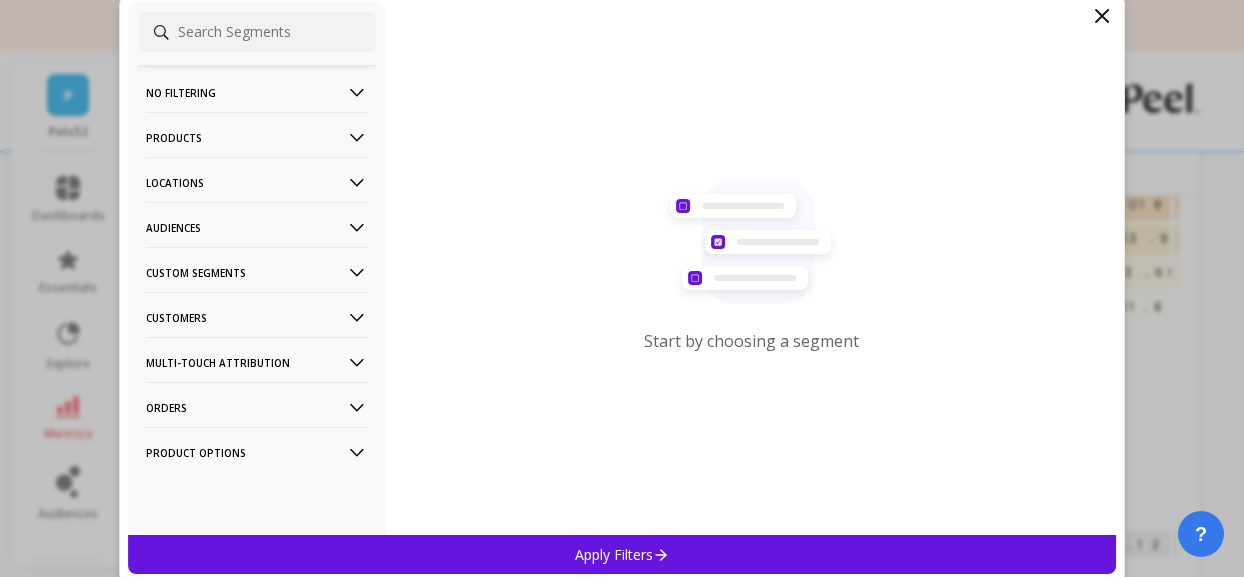 click on "No filtering" at bounding box center [257, 92] 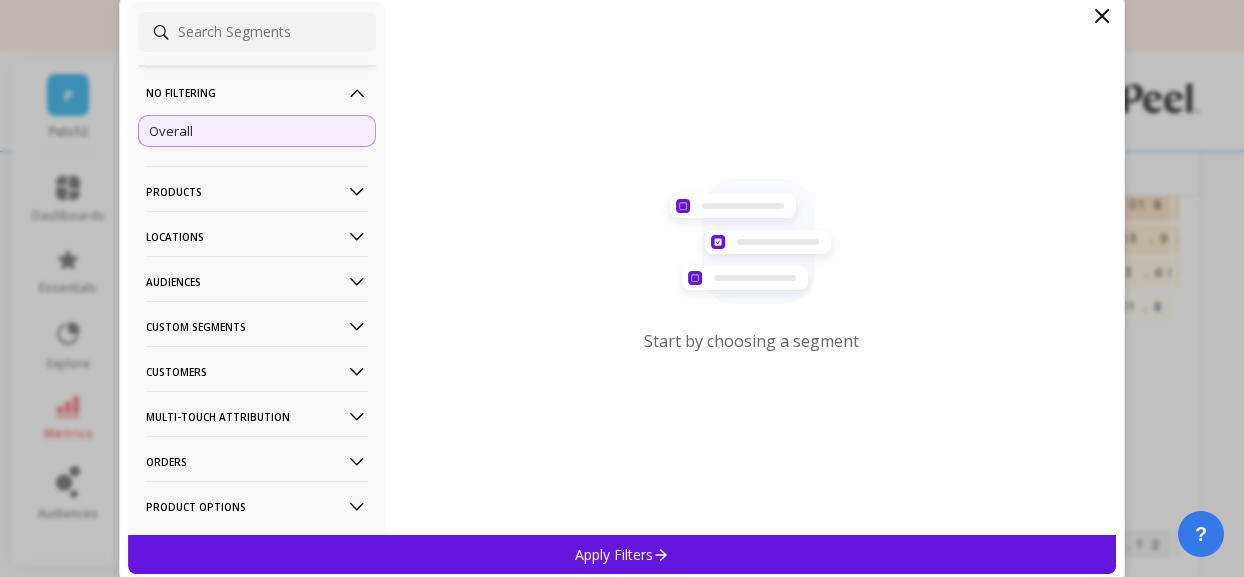 click on "No filtering" at bounding box center [257, 92] 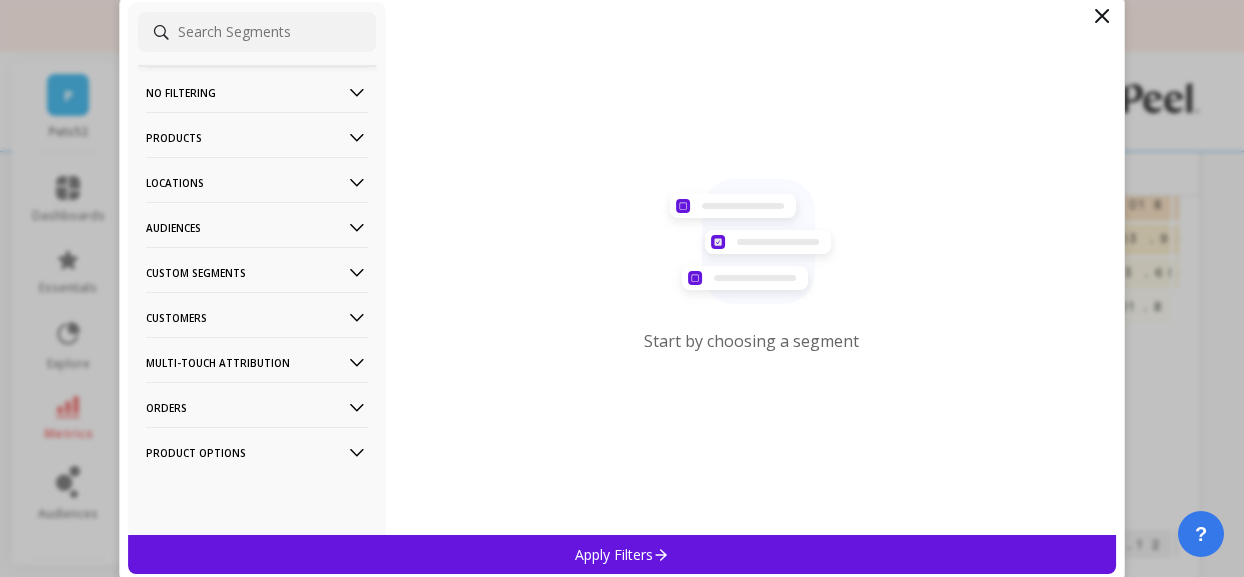 click on "Product Options" at bounding box center [257, 452] 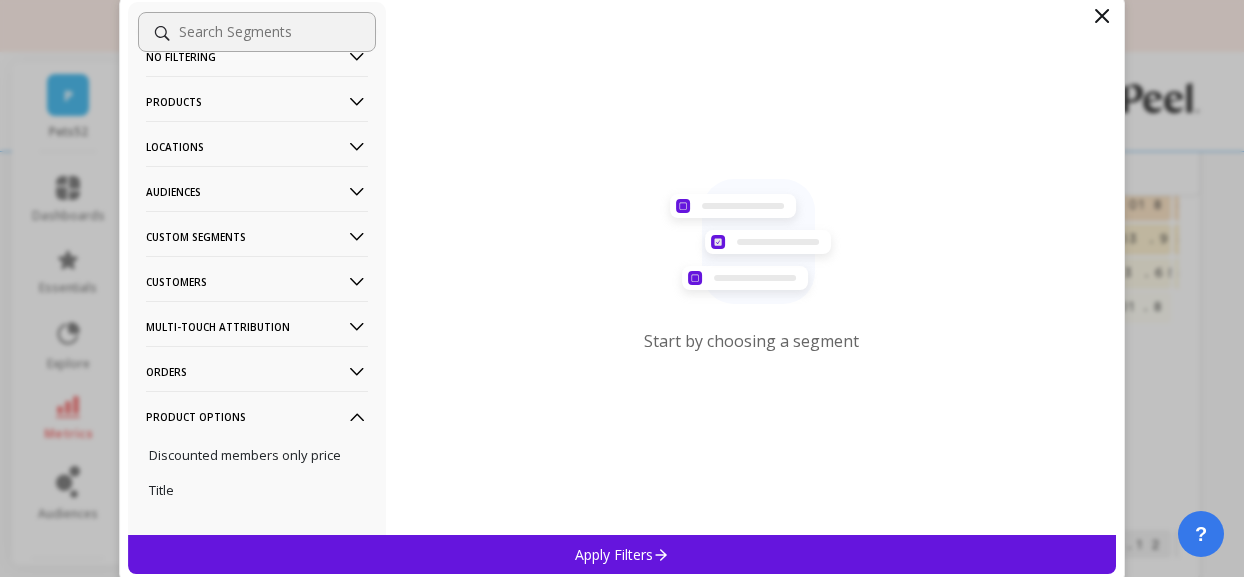 scroll, scrollTop: 76, scrollLeft: 0, axis: vertical 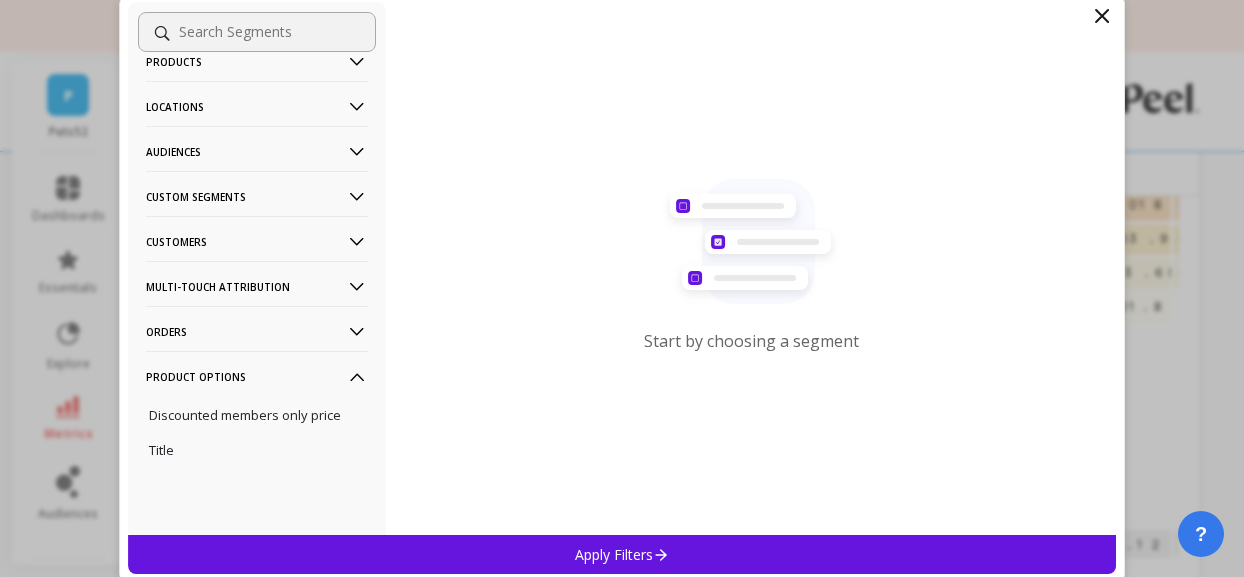 click on "Orders" at bounding box center [257, 331] 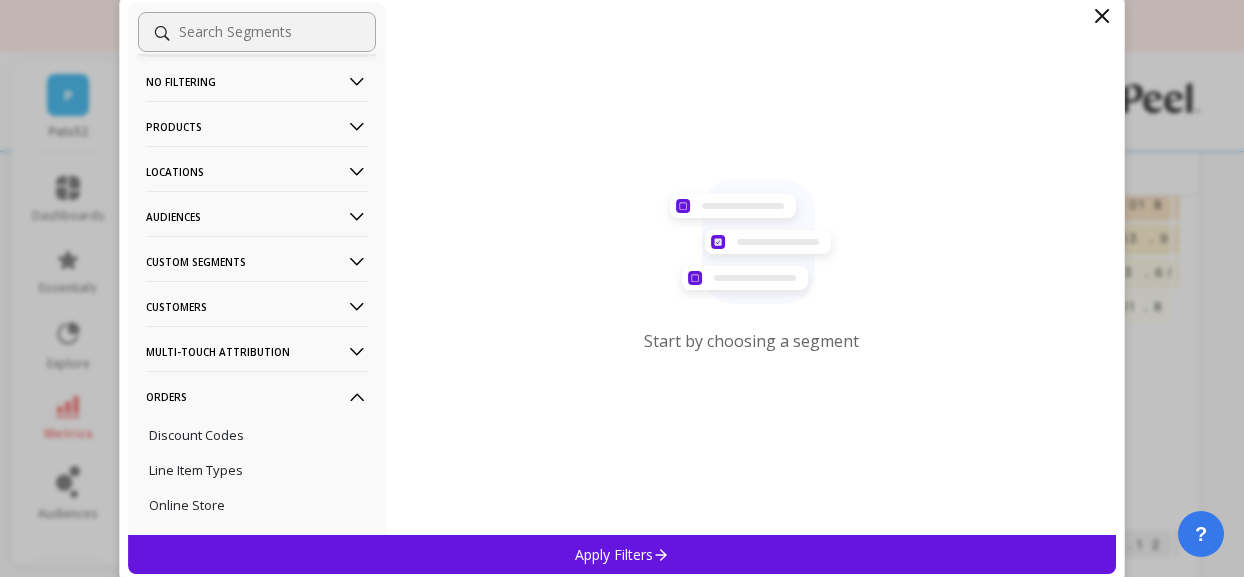 scroll, scrollTop: 1, scrollLeft: 0, axis: vertical 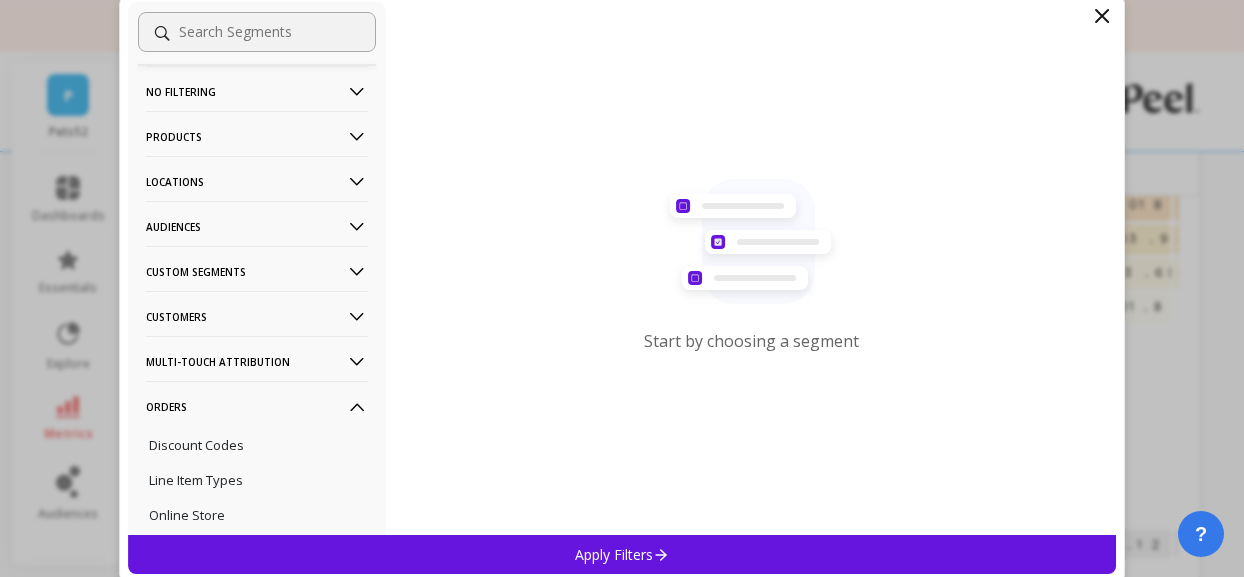 click on "Customers" at bounding box center (257, 316) 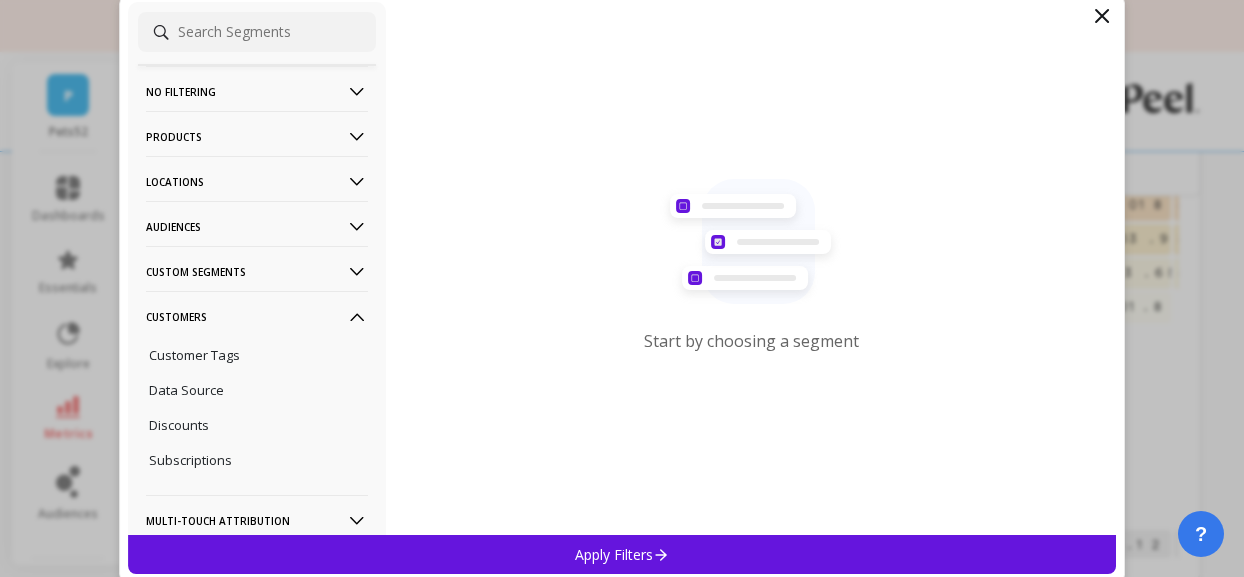 scroll, scrollTop: 0, scrollLeft: 0, axis: both 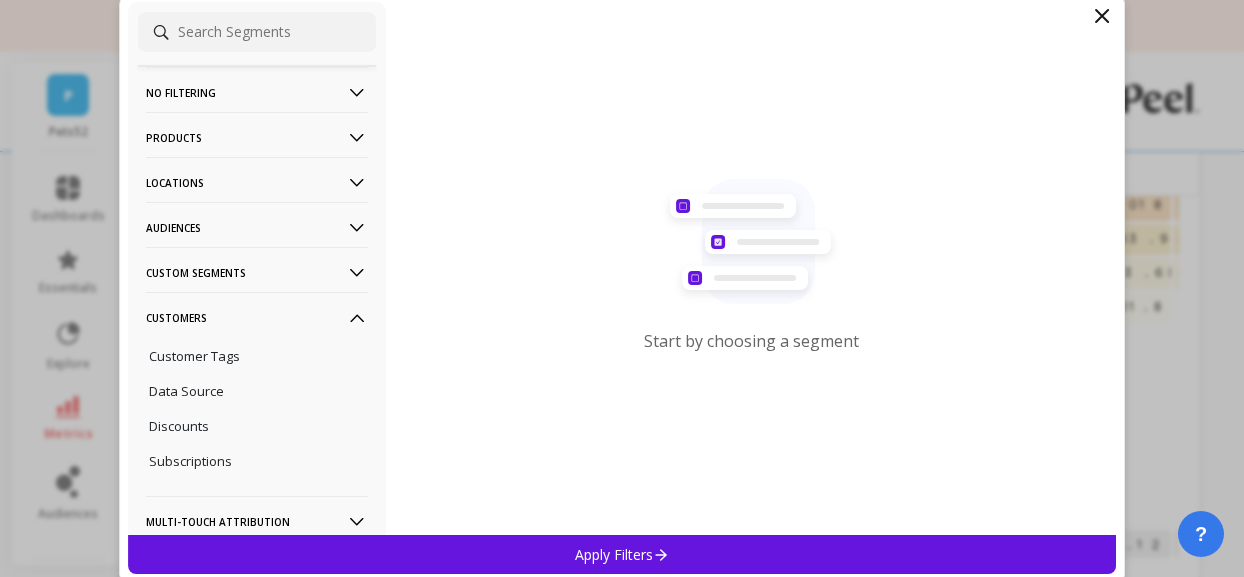 click on "Custom Segments" at bounding box center (257, 272) 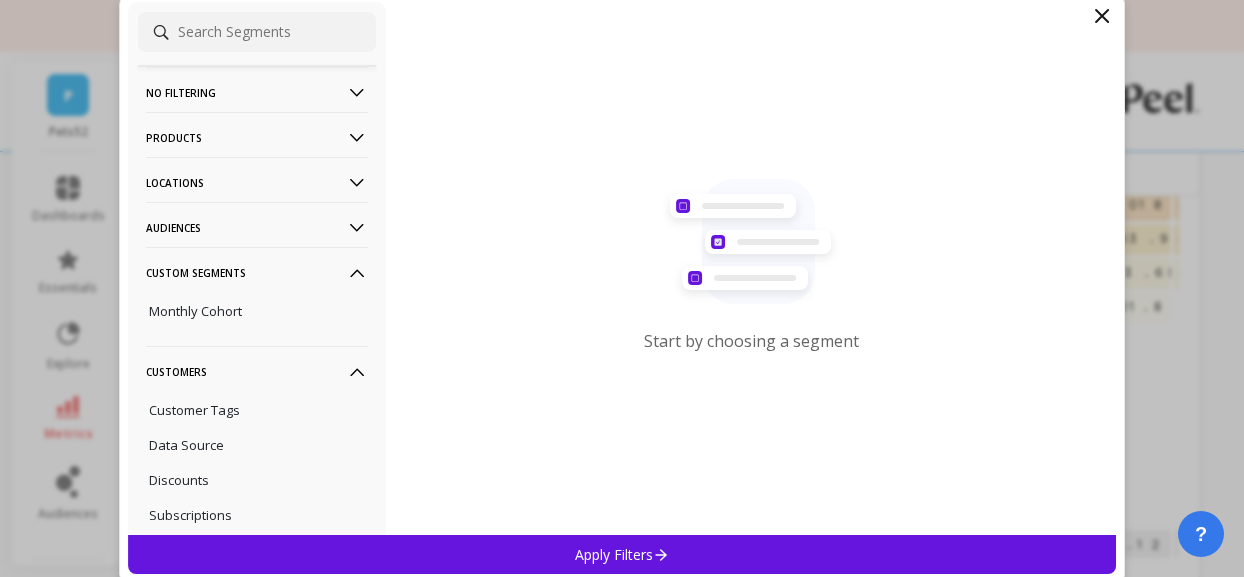 click on "Audiences" at bounding box center (257, 227) 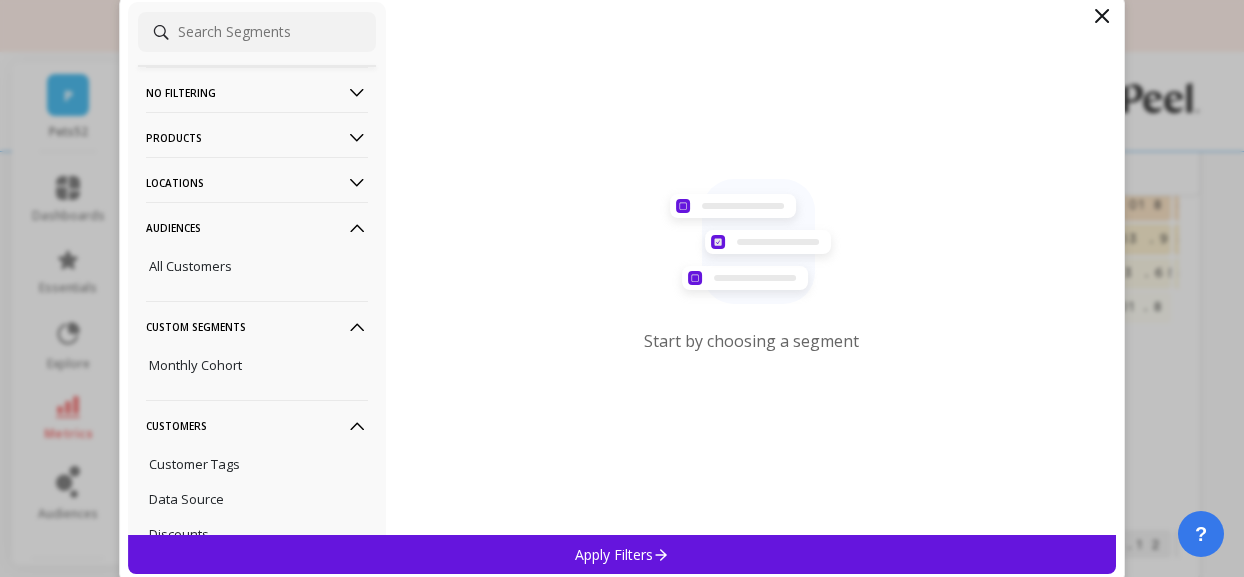 click on "Locations" at bounding box center (257, 182) 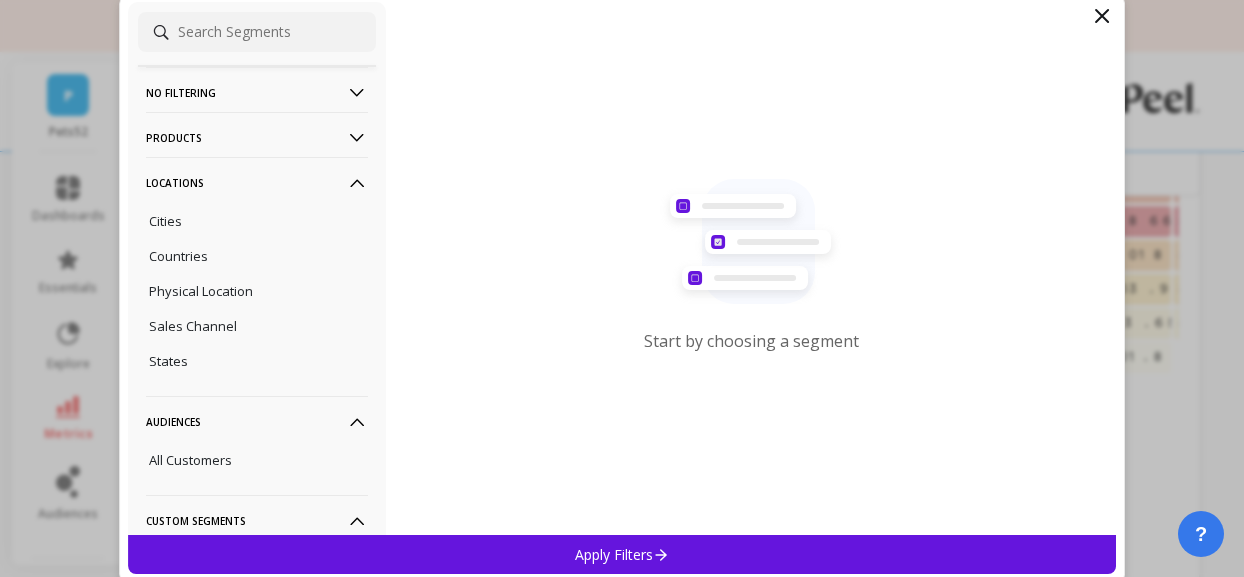scroll, scrollTop: 157, scrollLeft: 0, axis: vertical 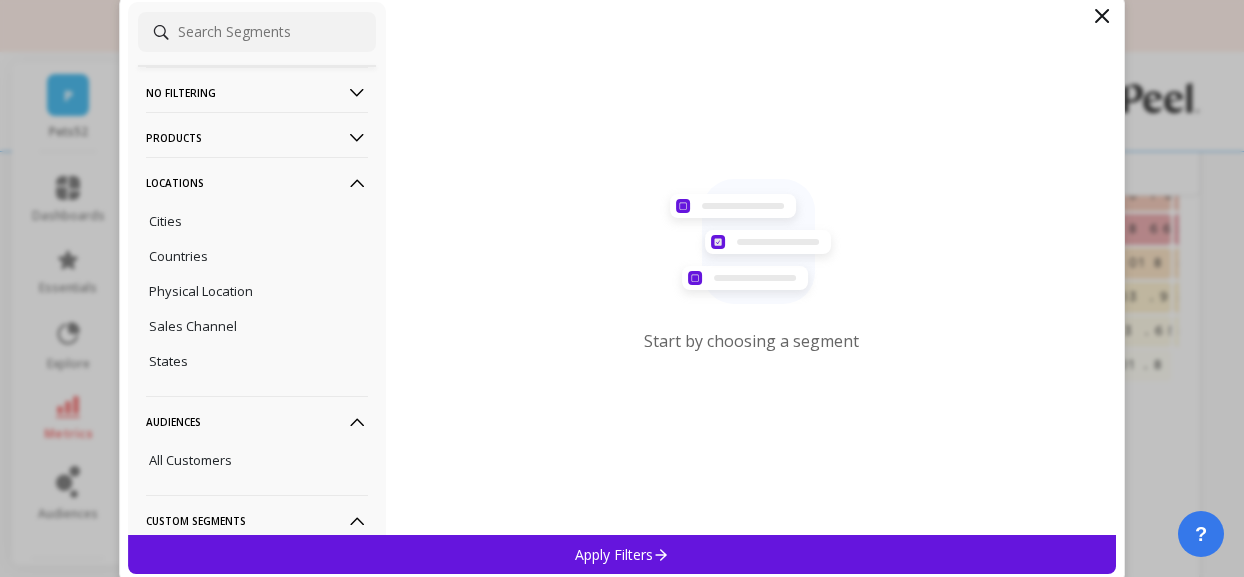 click on "Products" at bounding box center (257, 137) 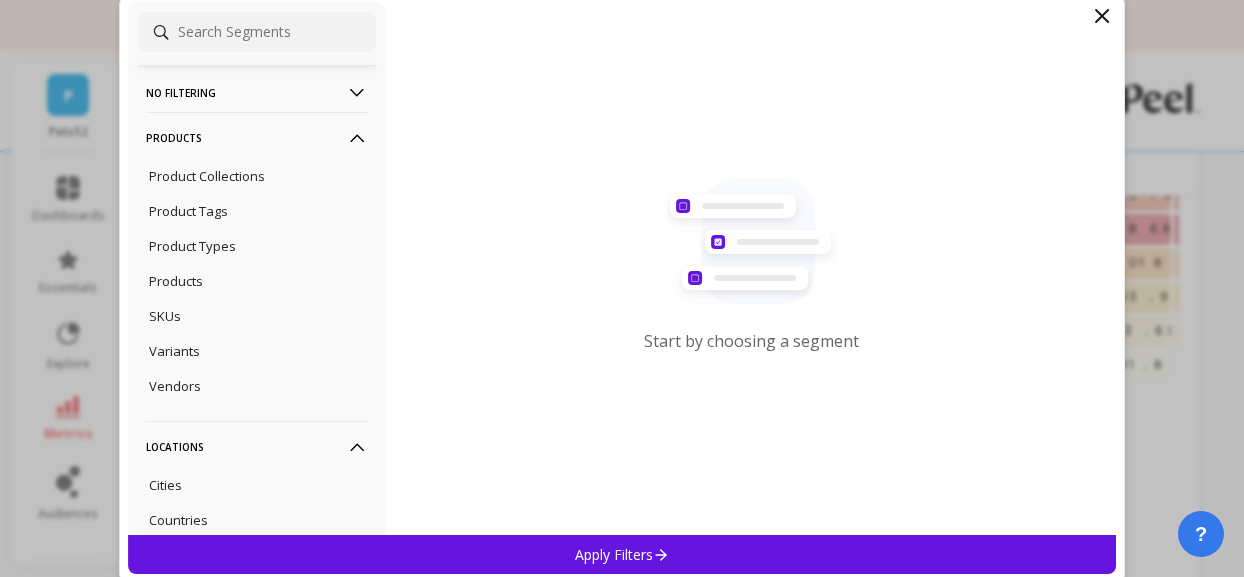 click on "No filtering" at bounding box center (257, 92) 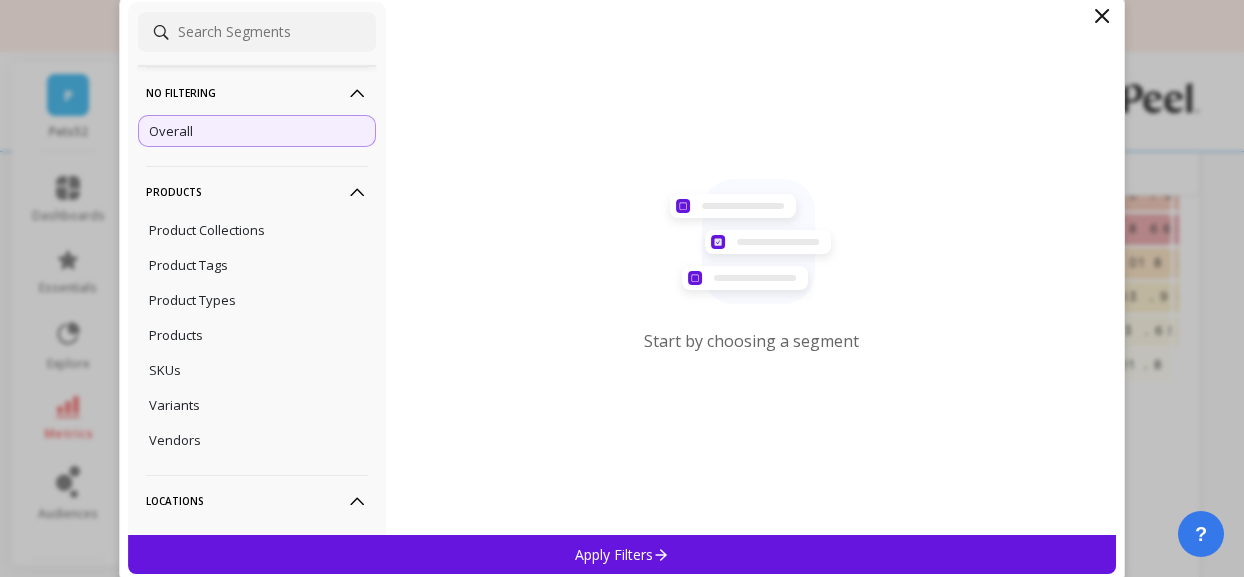 click on "Overall" at bounding box center [257, 131] 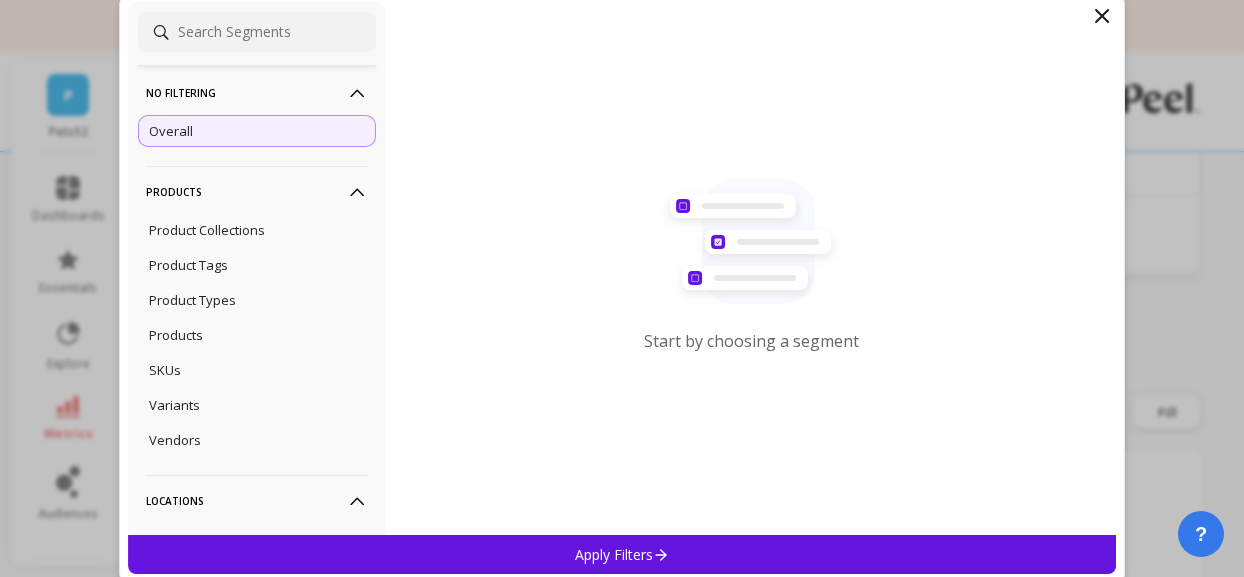 click 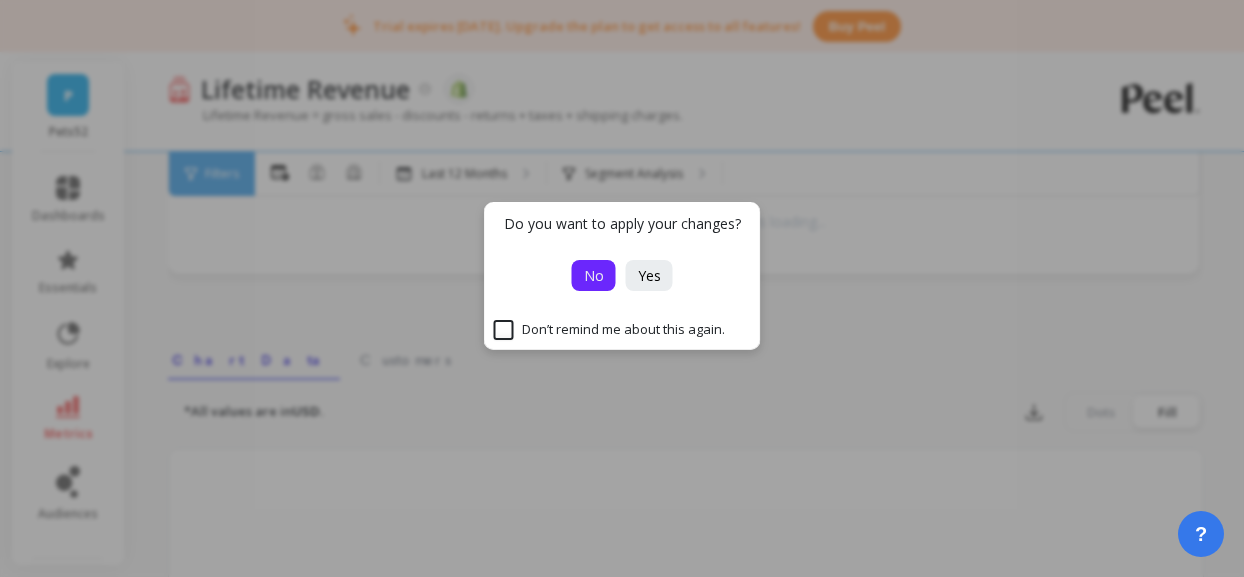 click on "No" at bounding box center [594, 275] 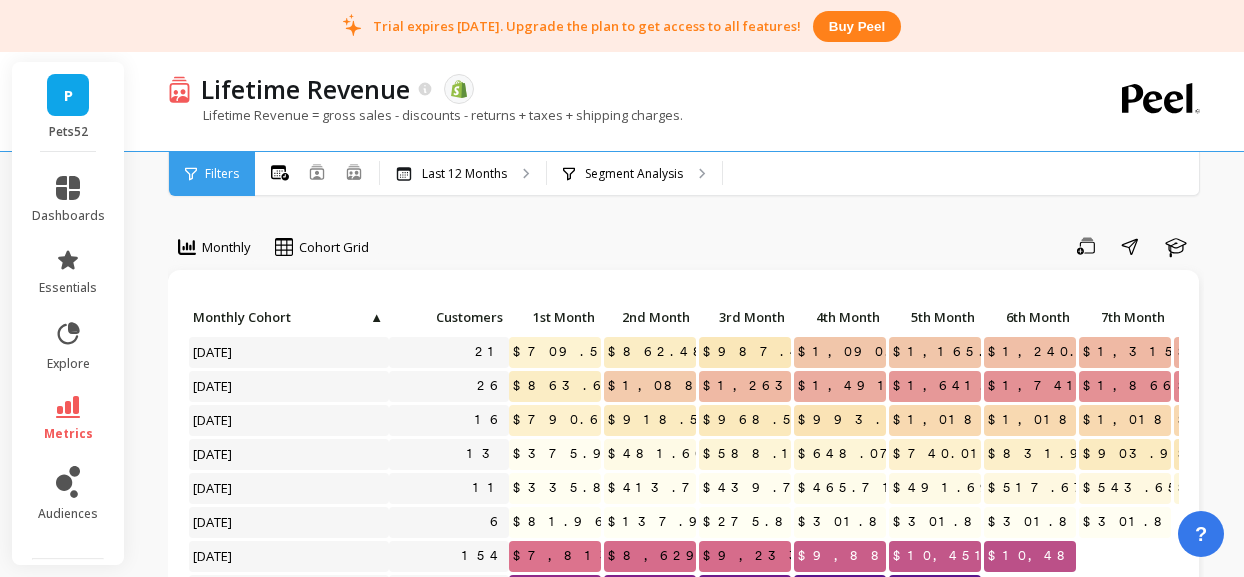 scroll, scrollTop: 0, scrollLeft: 0, axis: both 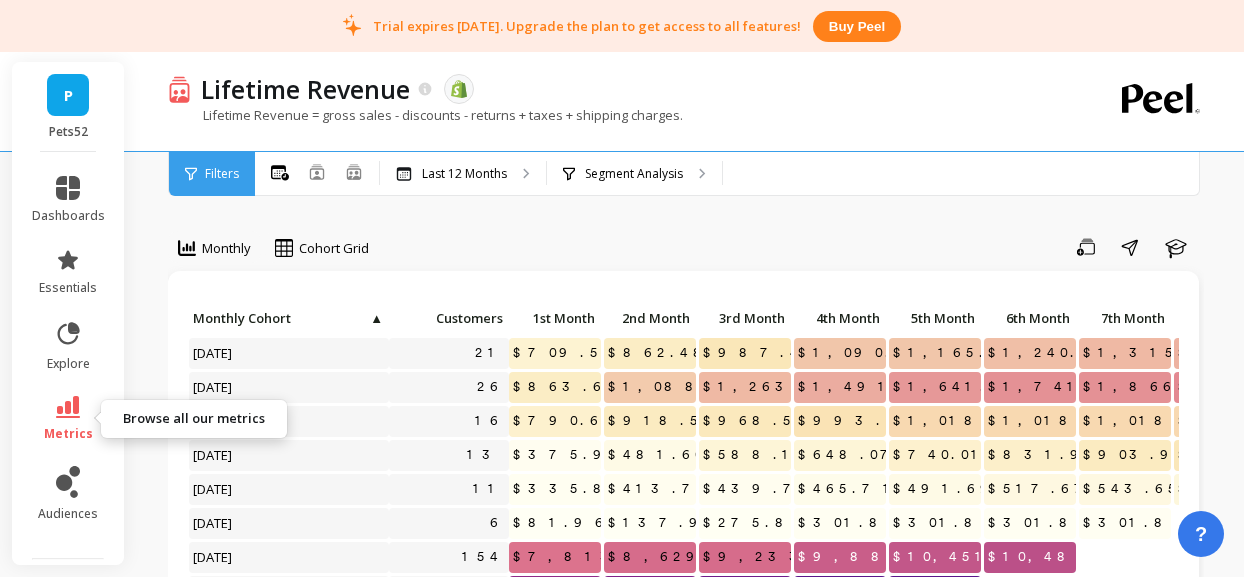 click on "metrics" at bounding box center [68, 419] 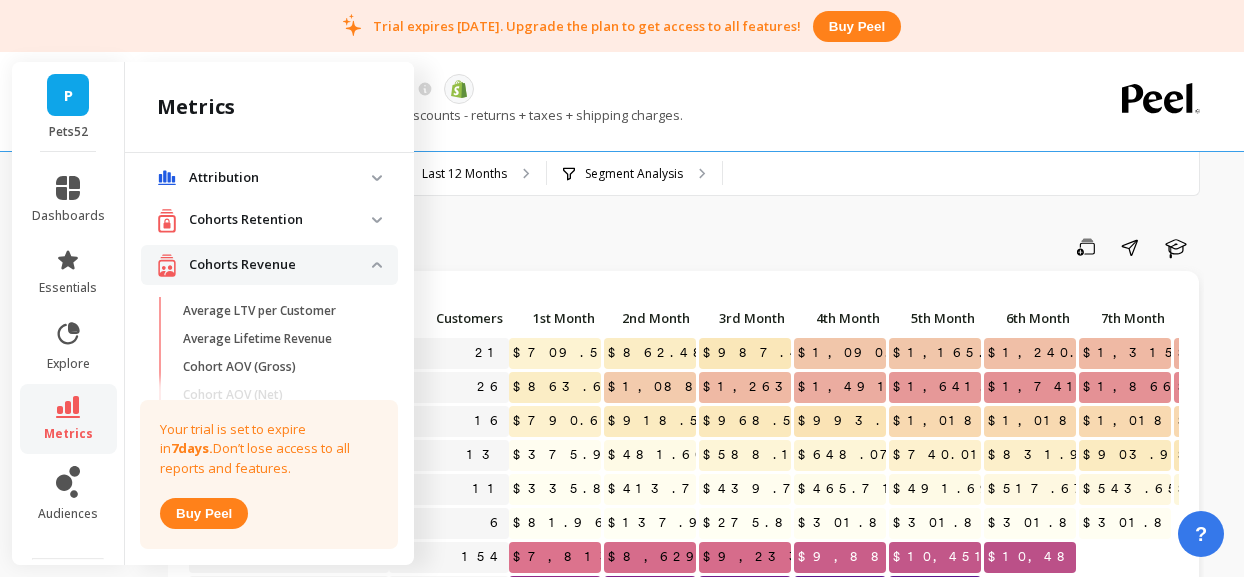 scroll, scrollTop: 5, scrollLeft: 0, axis: vertical 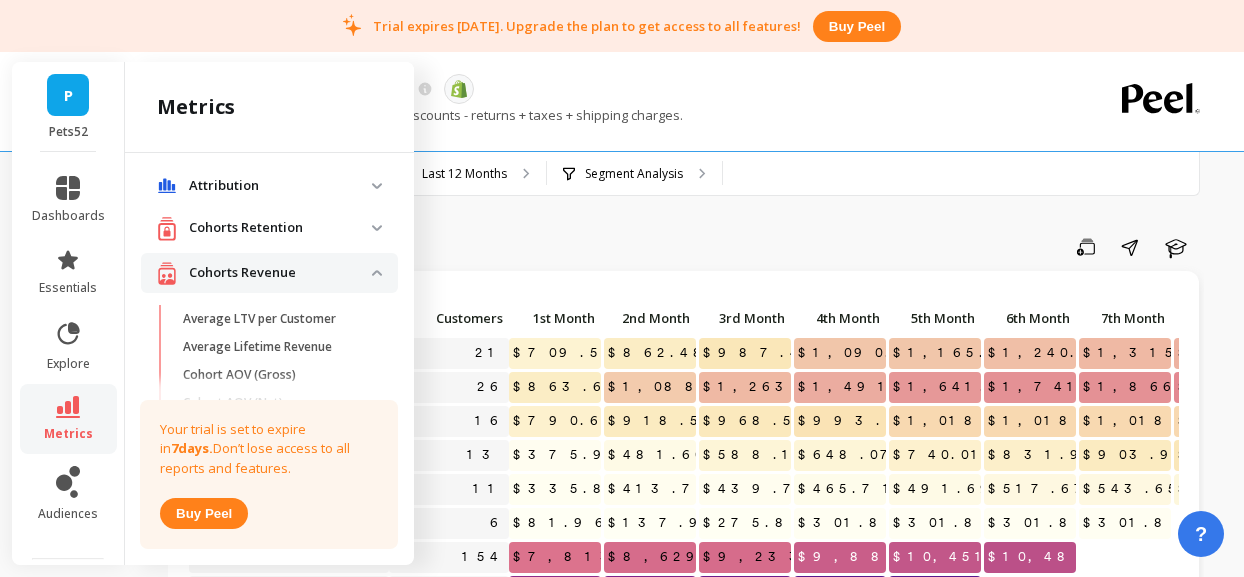 click on "Cohorts Retention" at bounding box center [280, 228] 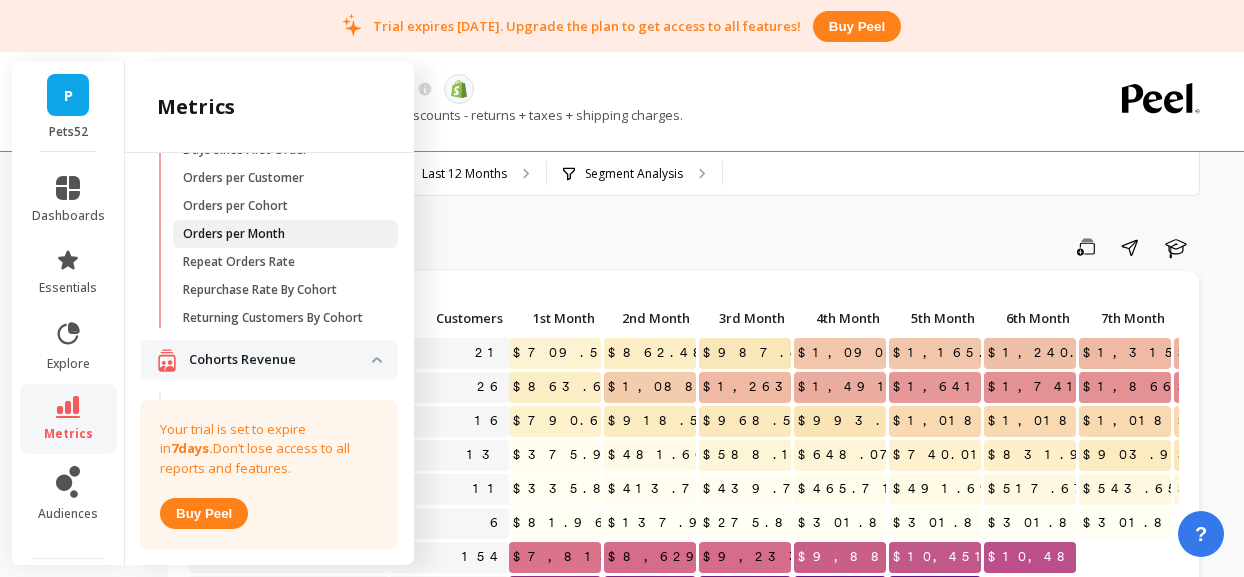 scroll, scrollTop: 222, scrollLeft: 0, axis: vertical 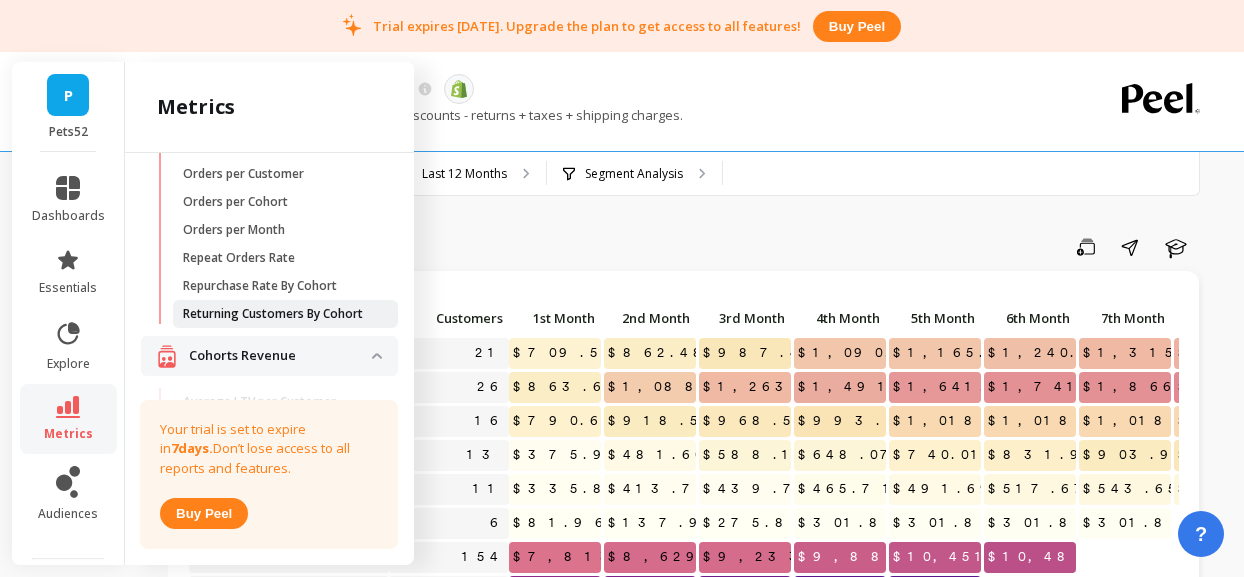 click on "Returning Customers By Cohort" at bounding box center (273, 314) 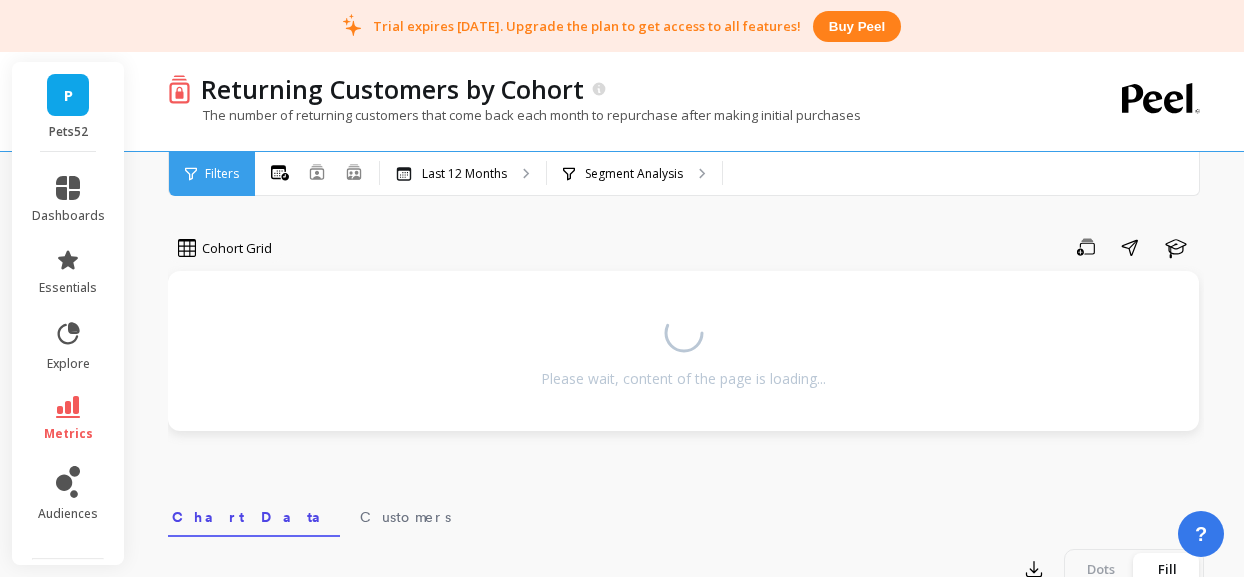 scroll, scrollTop: 0, scrollLeft: 0, axis: both 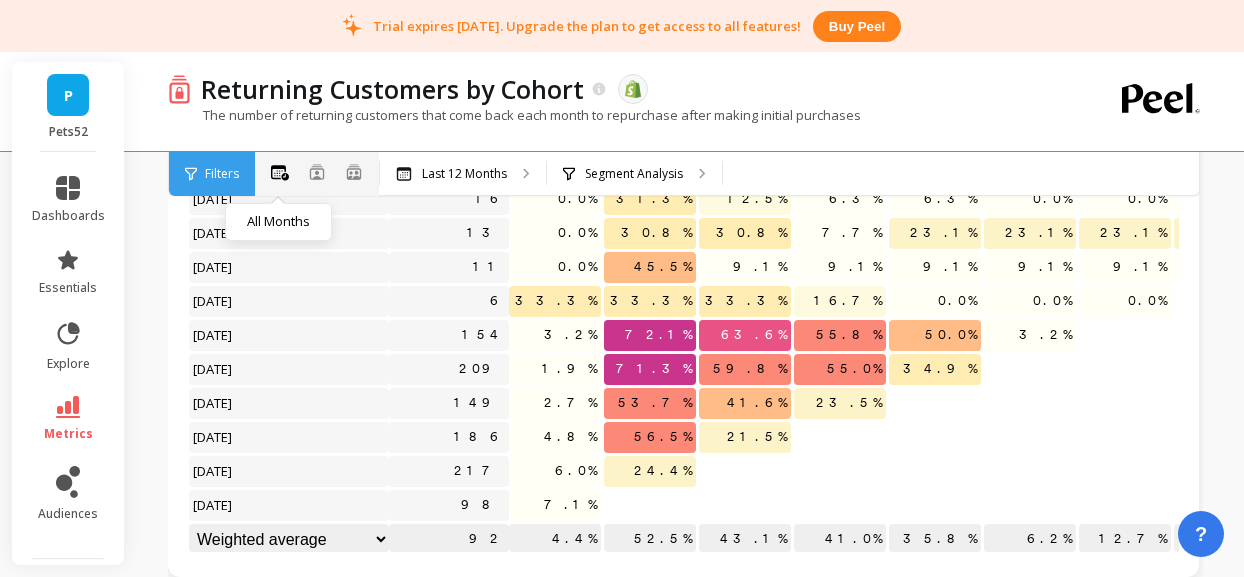 click 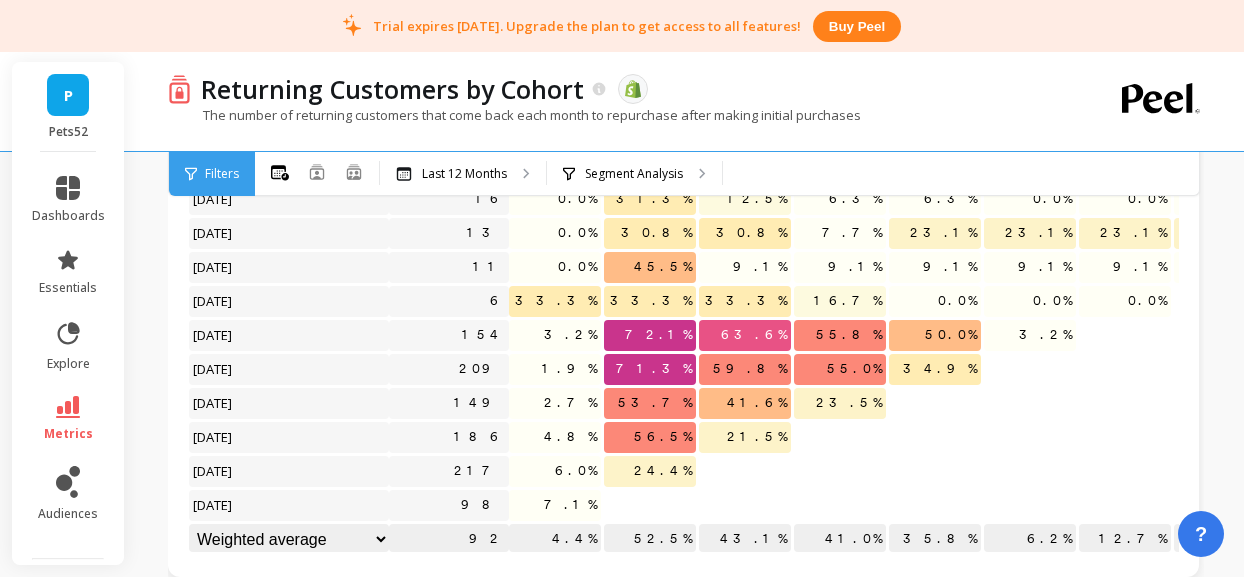 click on "Filters" at bounding box center [222, 174] 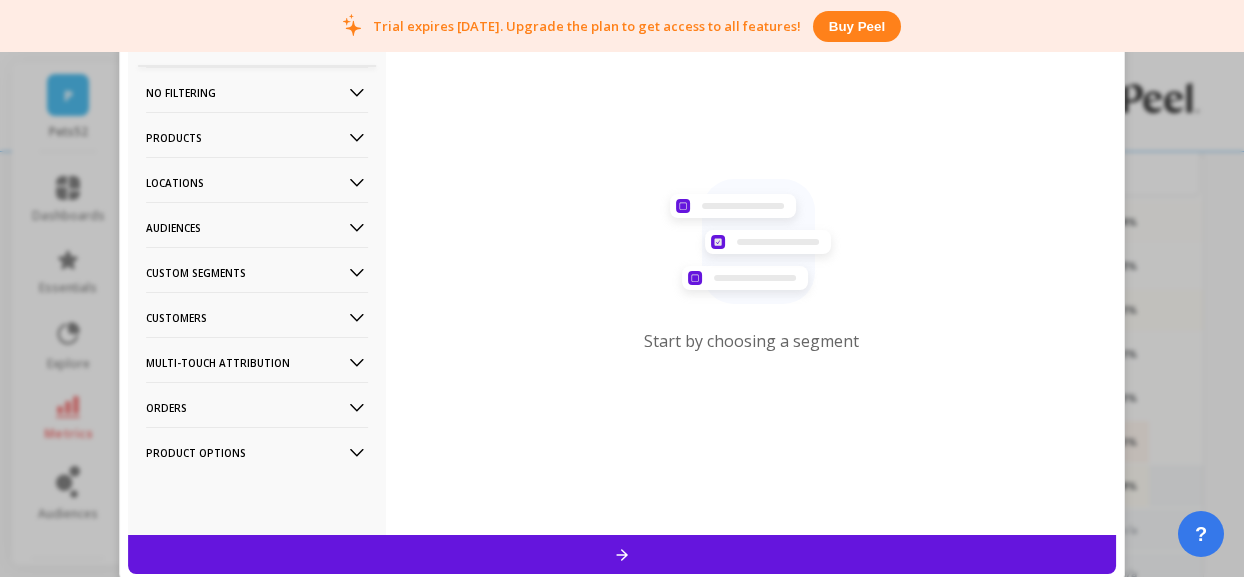 scroll, scrollTop: 971, scrollLeft: 0, axis: vertical 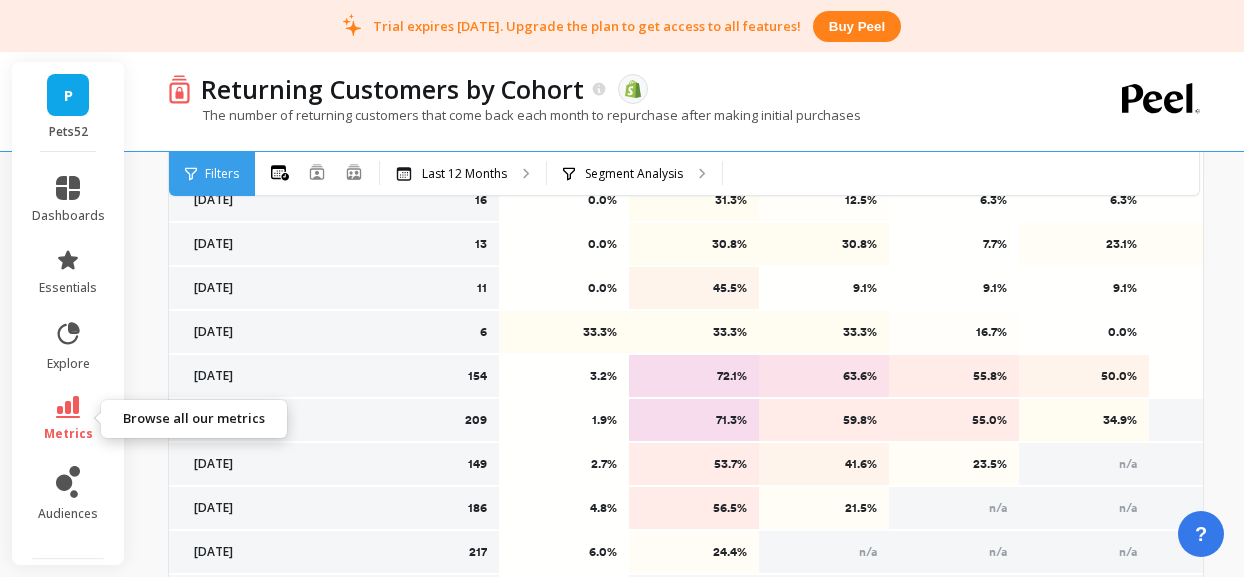 click on "metrics" at bounding box center (68, 419) 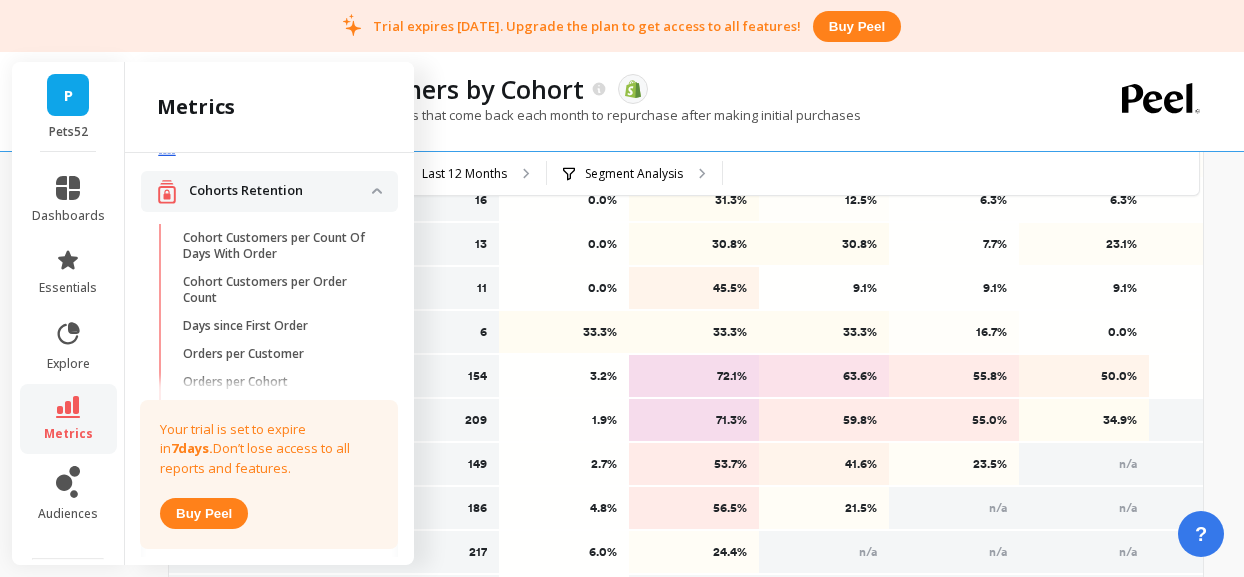 scroll, scrollTop: 0, scrollLeft: 0, axis: both 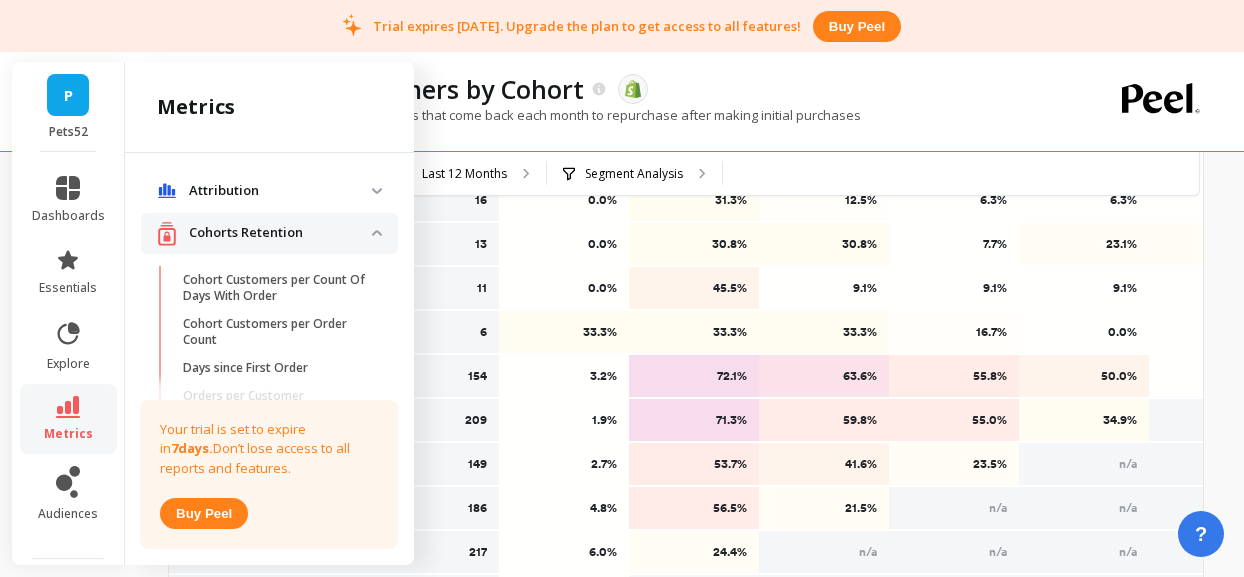 click on "Attribution" at bounding box center (280, 191) 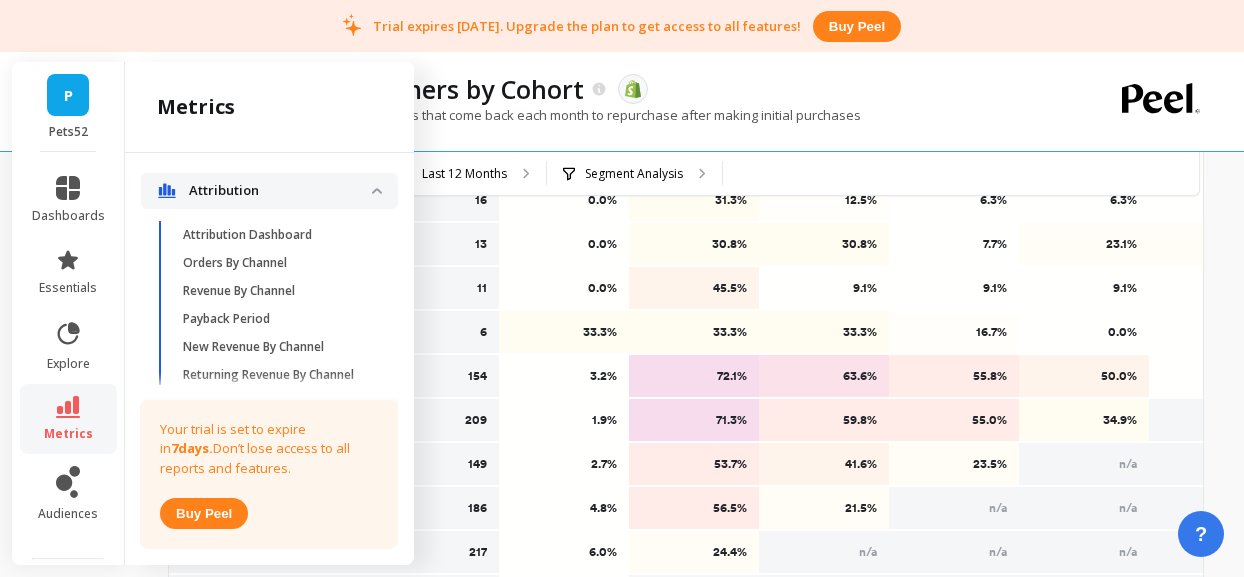 click on "Attribution" at bounding box center (280, 191) 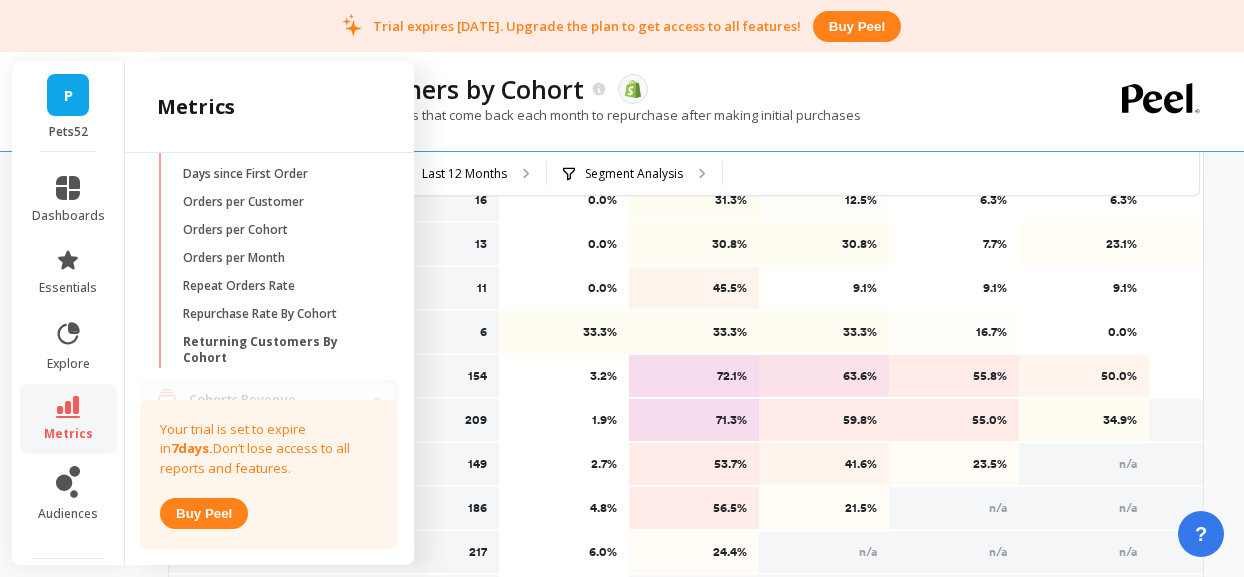 scroll, scrollTop: 191, scrollLeft: 0, axis: vertical 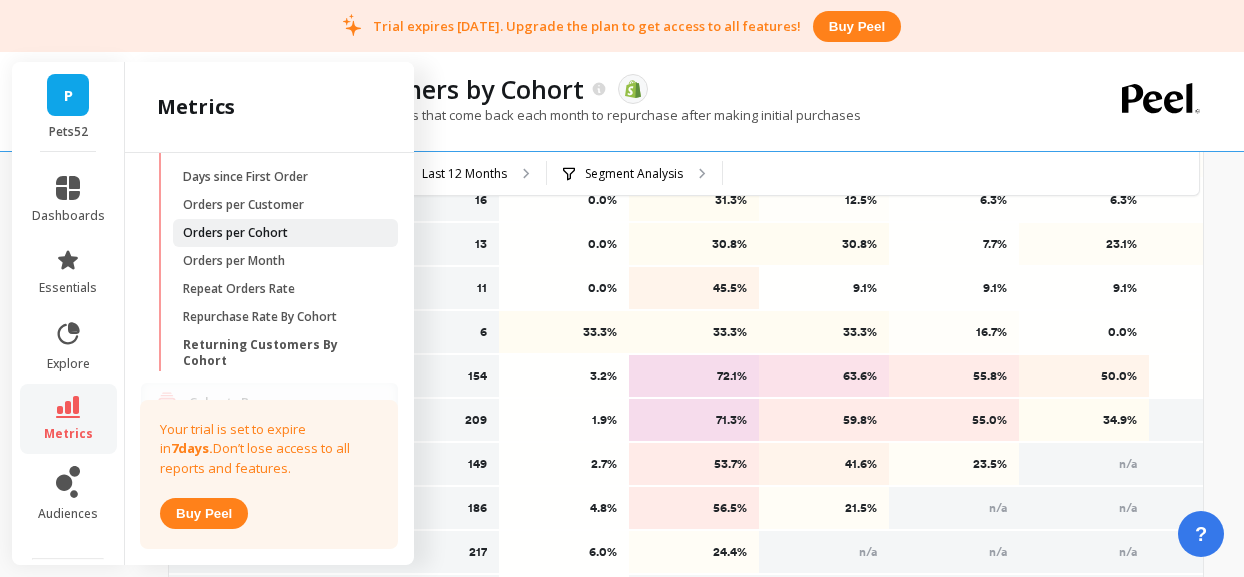 click on "Orders per Cohort" at bounding box center [235, 233] 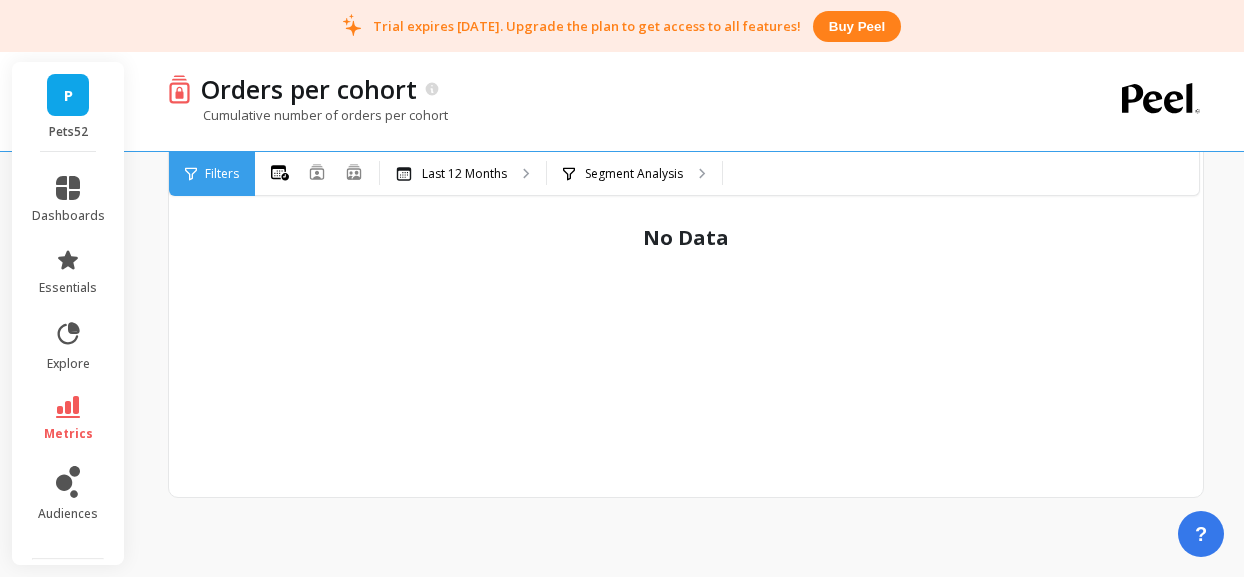 scroll, scrollTop: 603, scrollLeft: 0, axis: vertical 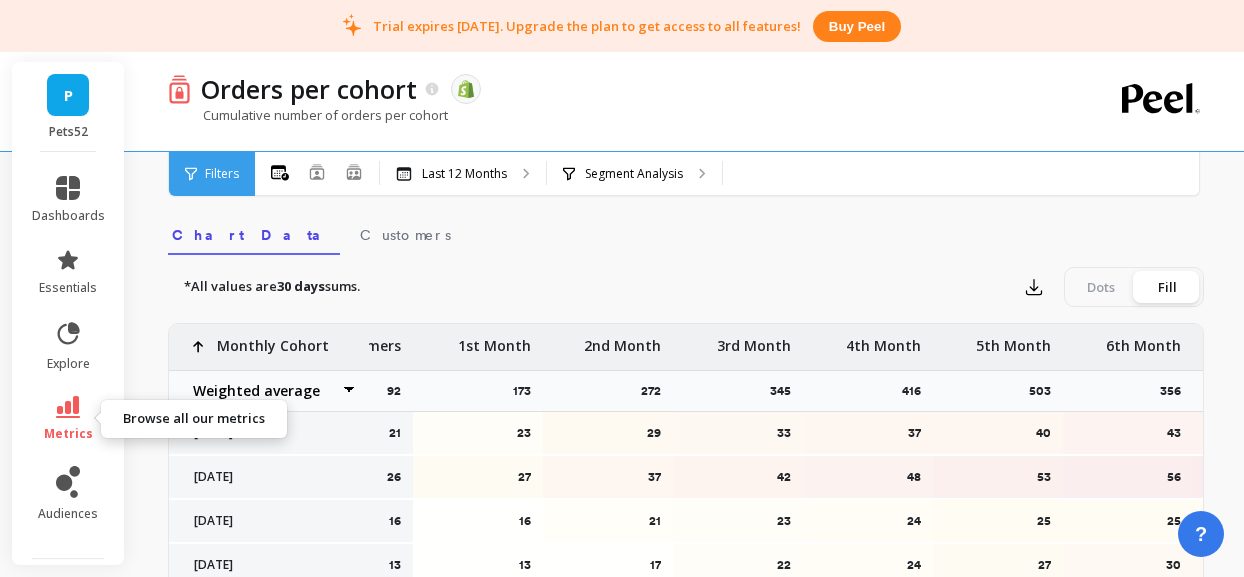 click 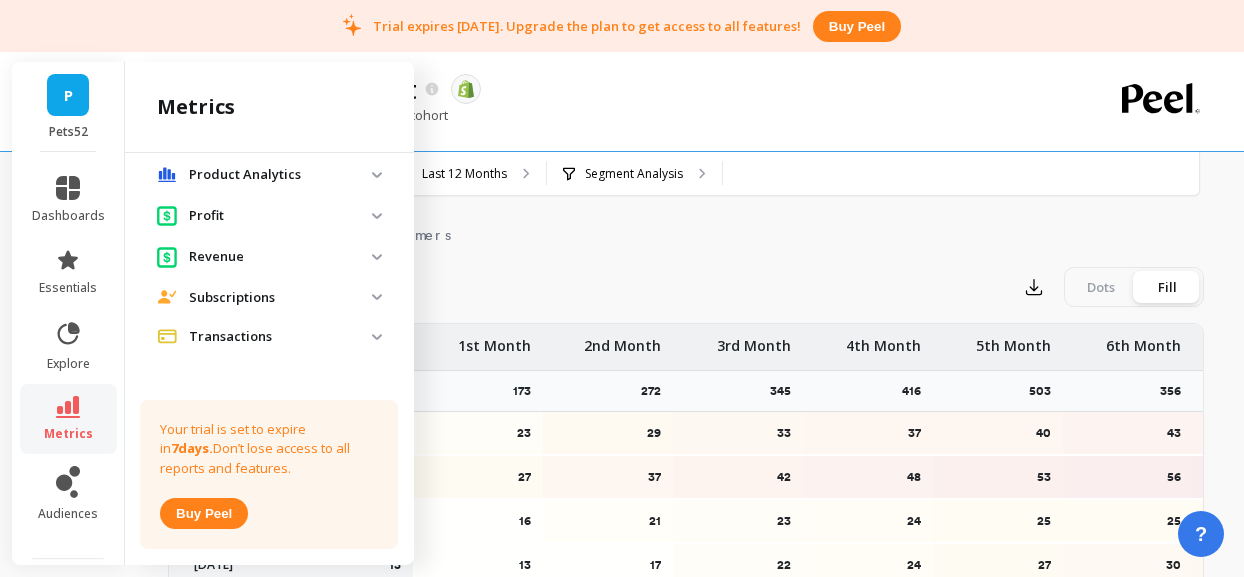 scroll, scrollTop: 1256, scrollLeft: 0, axis: vertical 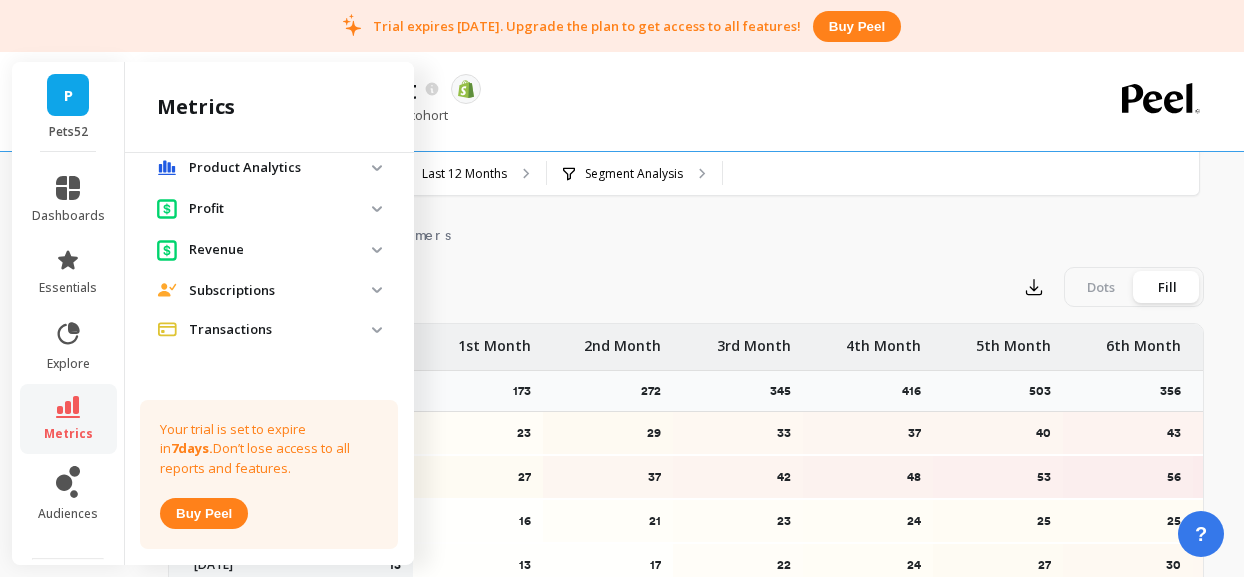 click on "Profit" at bounding box center (269, 208) 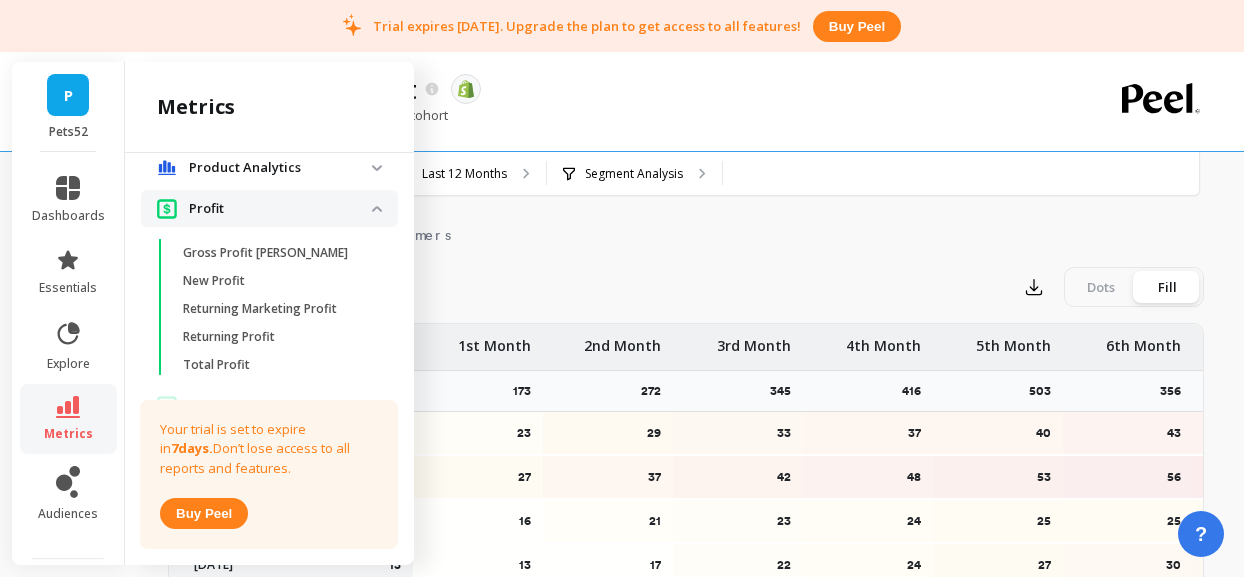 click at bounding box center (377, 209) 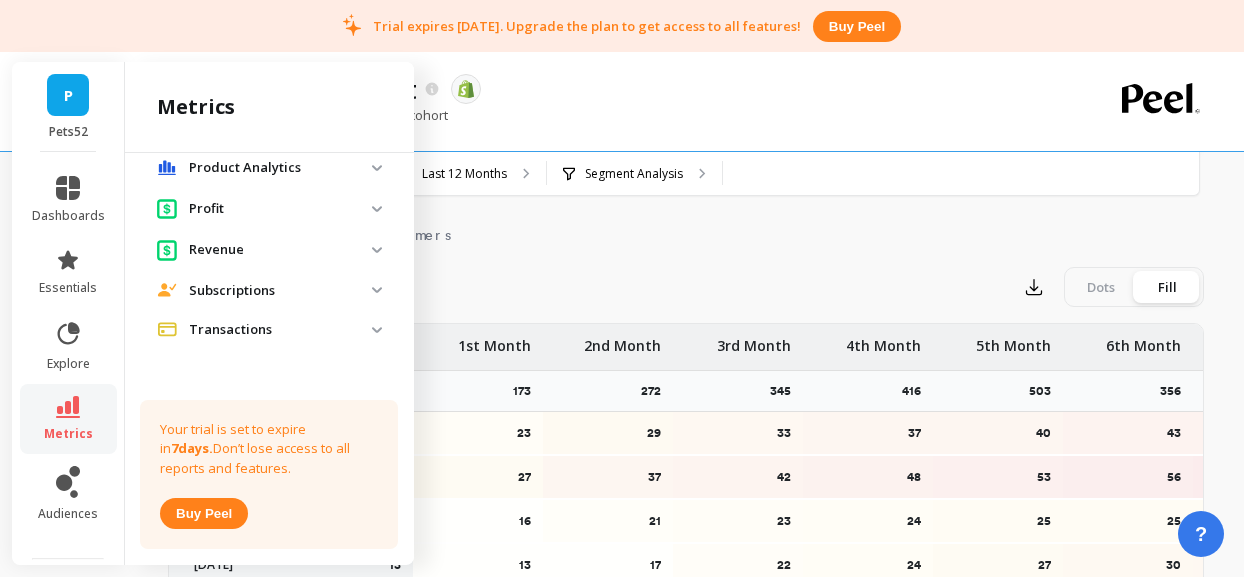 scroll, scrollTop: 1259, scrollLeft: 0, axis: vertical 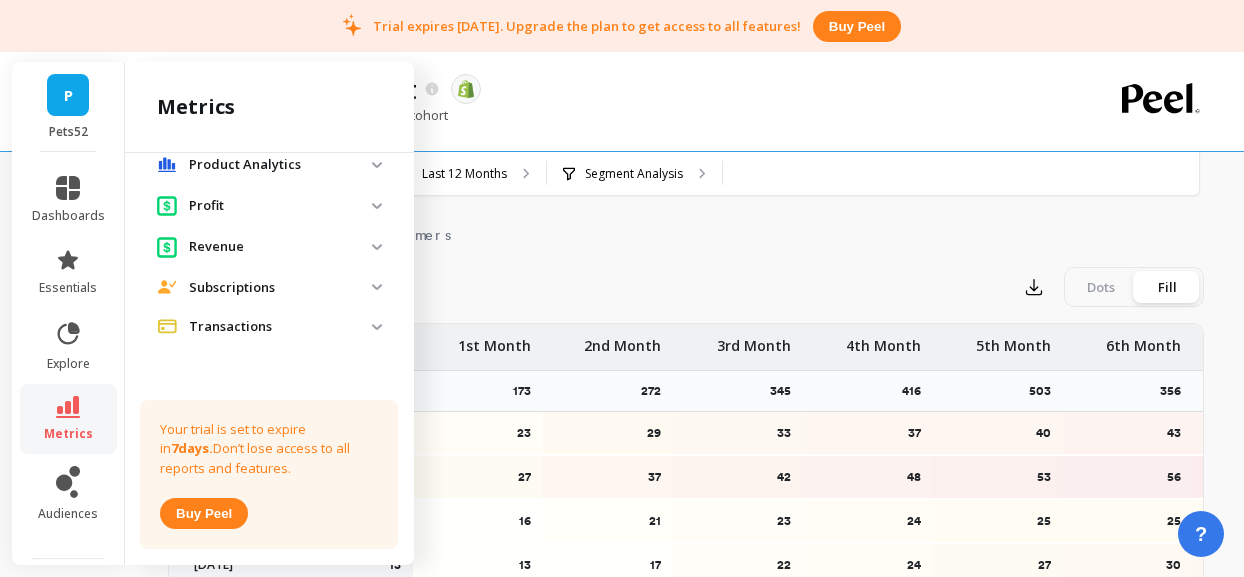 click on "Subscriptions" at bounding box center [280, 288] 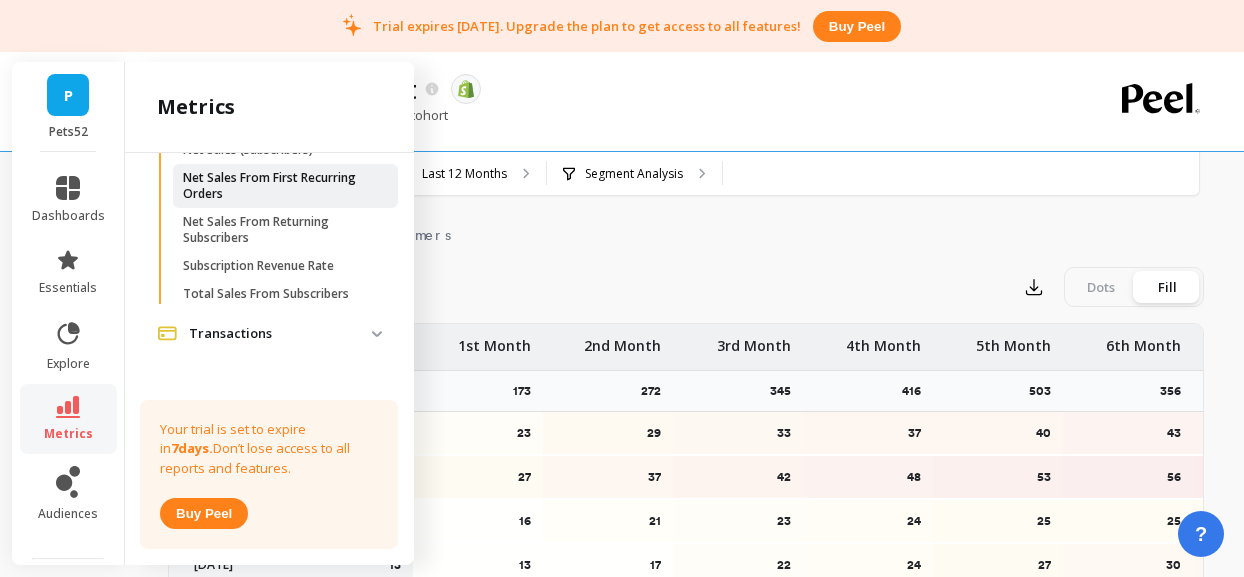 scroll, scrollTop: 1447, scrollLeft: 0, axis: vertical 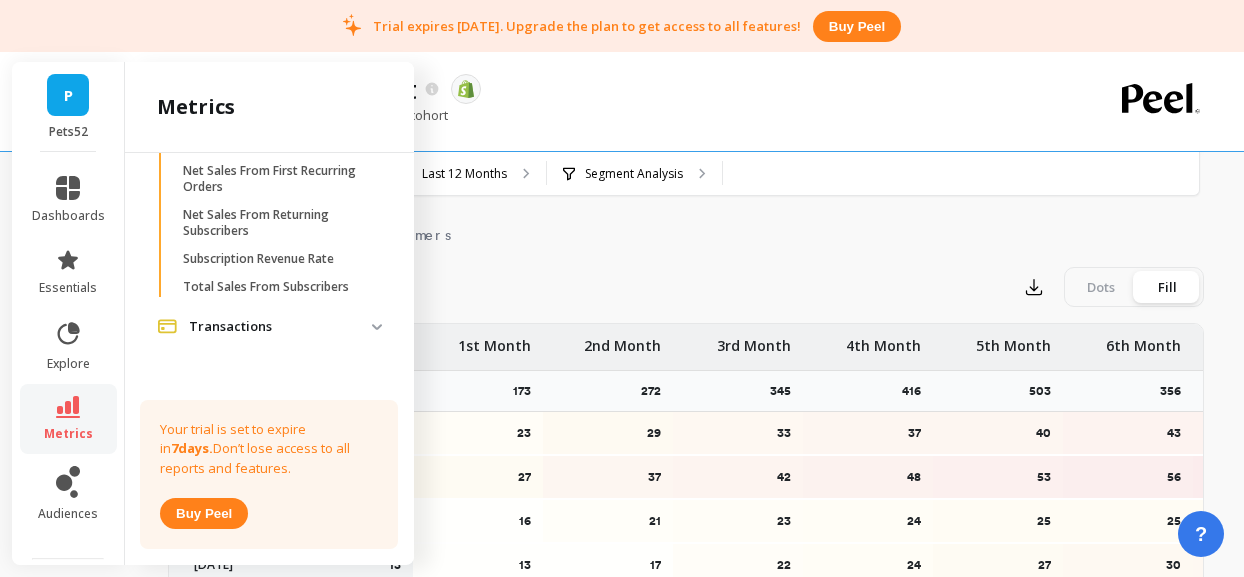click on "Transactions" at bounding box center [280, 327] 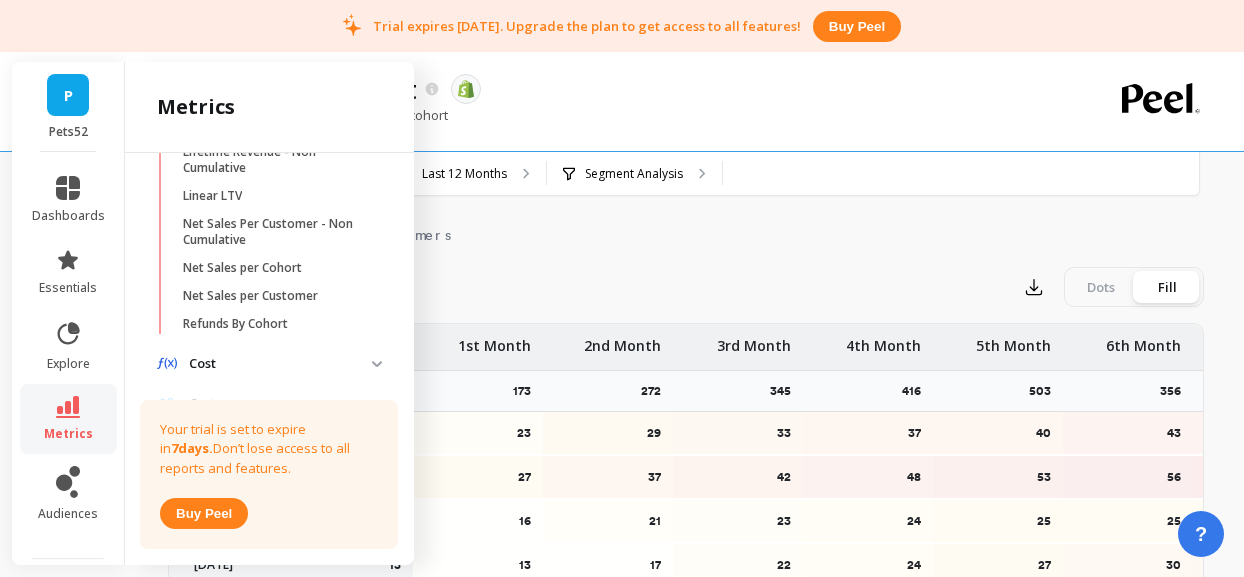 scroll, scrollTop: 933, scrollLeft: 0, axis: vertical 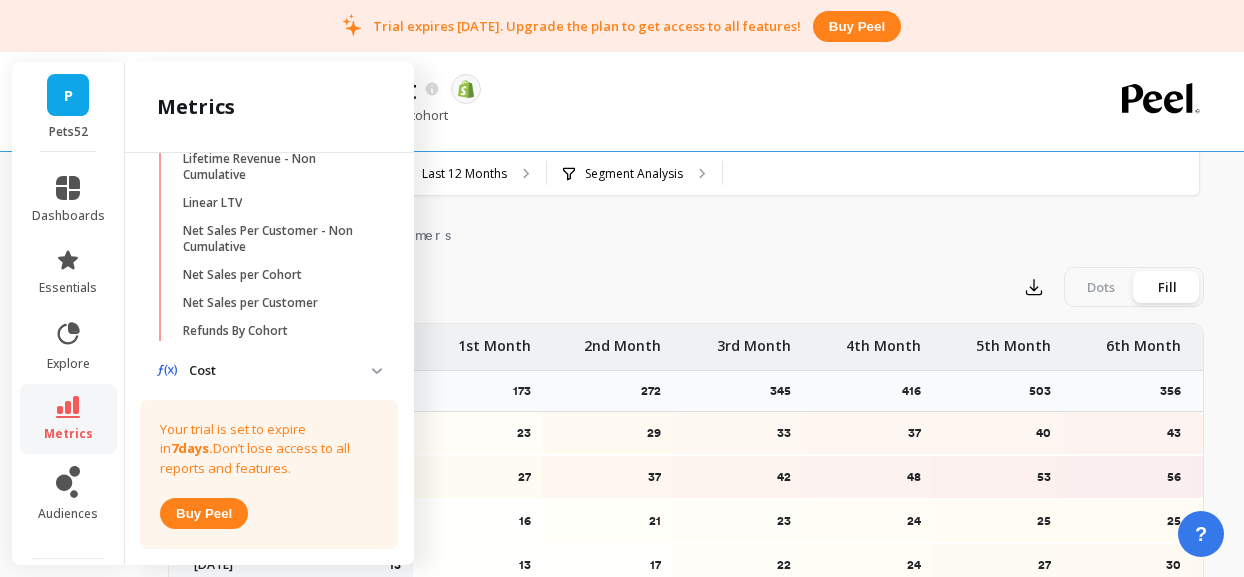 click on "Refunds By Cohort" at bounding box center [235, 331] 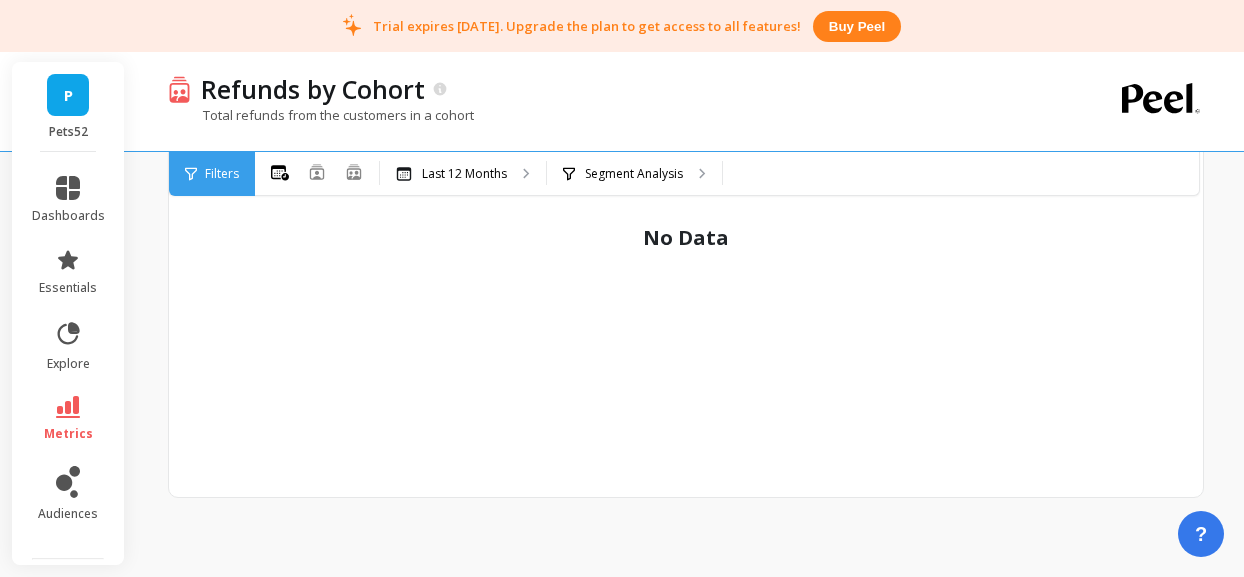 scroll, scrollTop: 607, scrollLeft: 0, axis: vertical 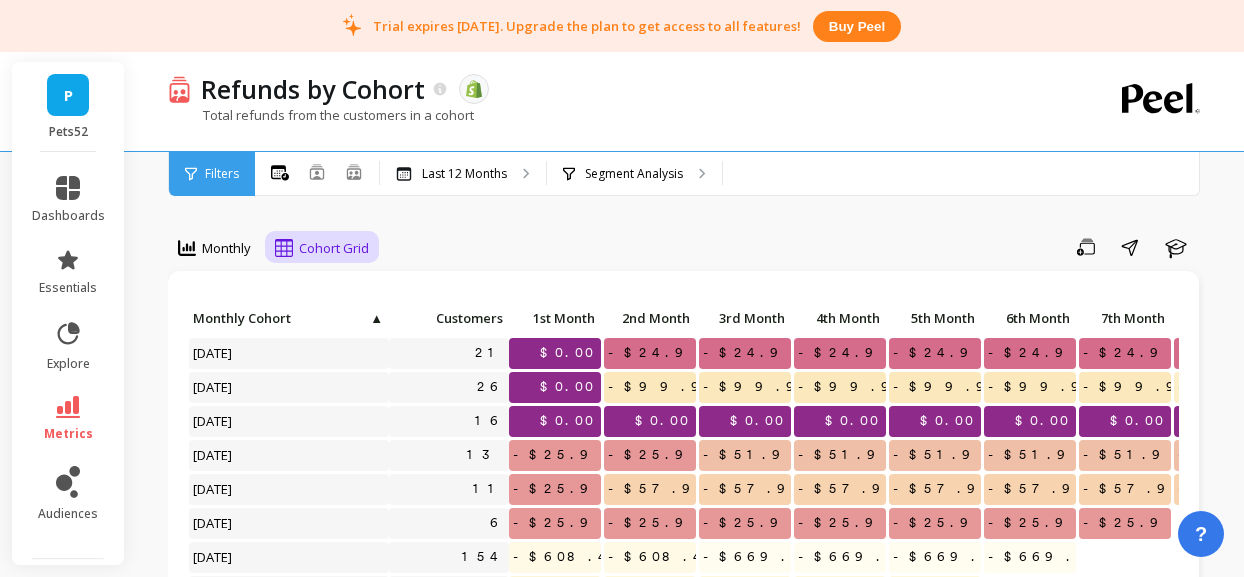 click on "Cohort Grid" at bounding box center [334, 248] 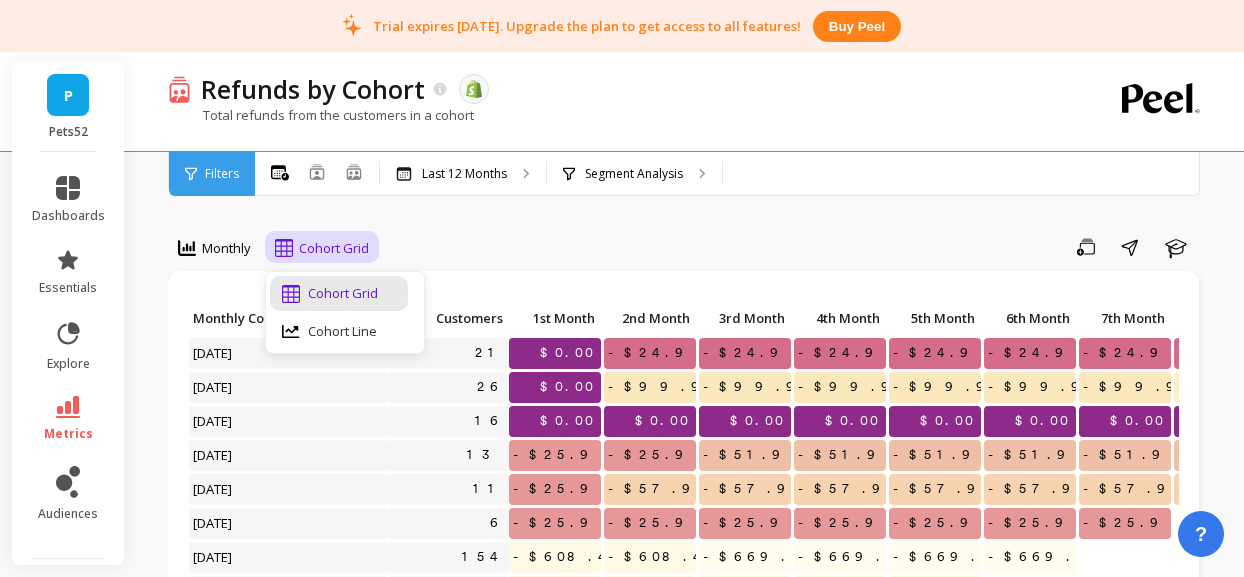 click on "Save
Share
Learn" at bounding box center [793, 247] 